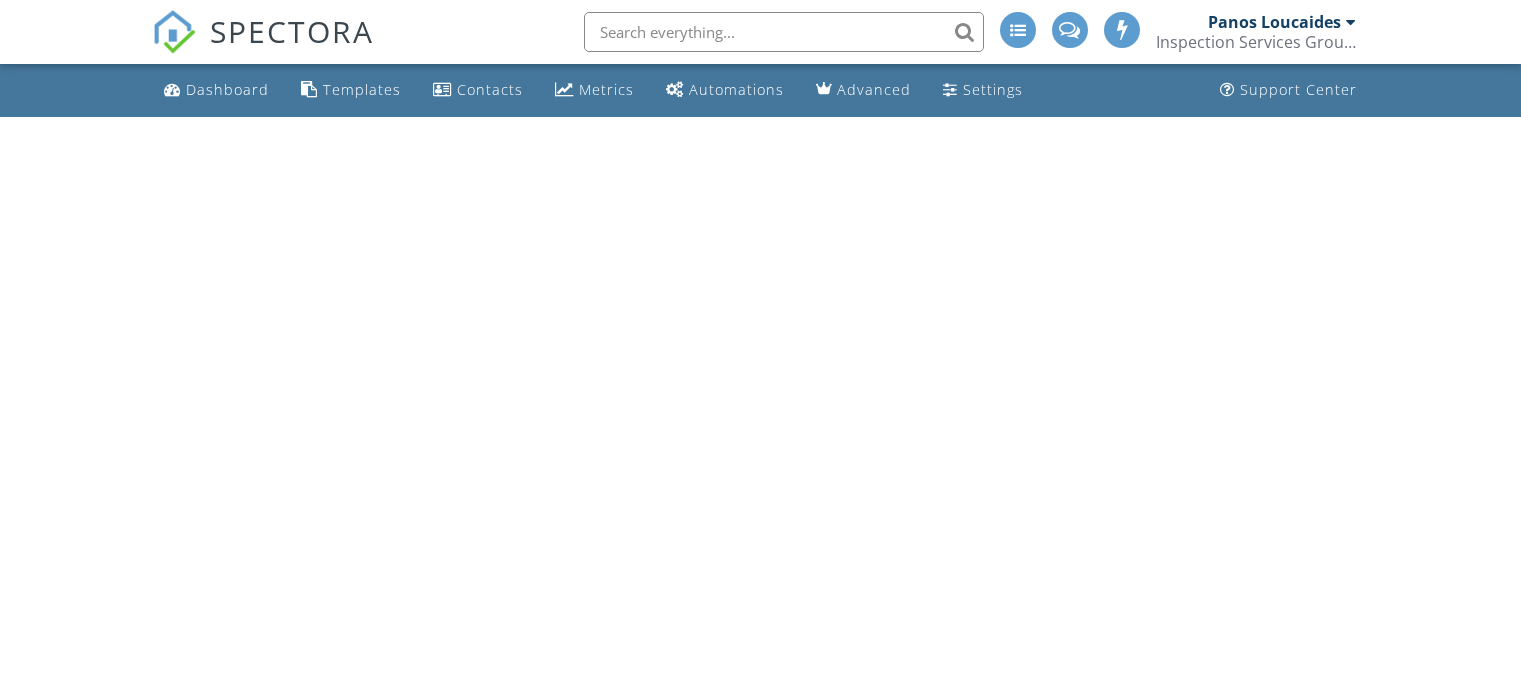 scroll, scrollTop: 0, scrollLeft: 0, axis: both 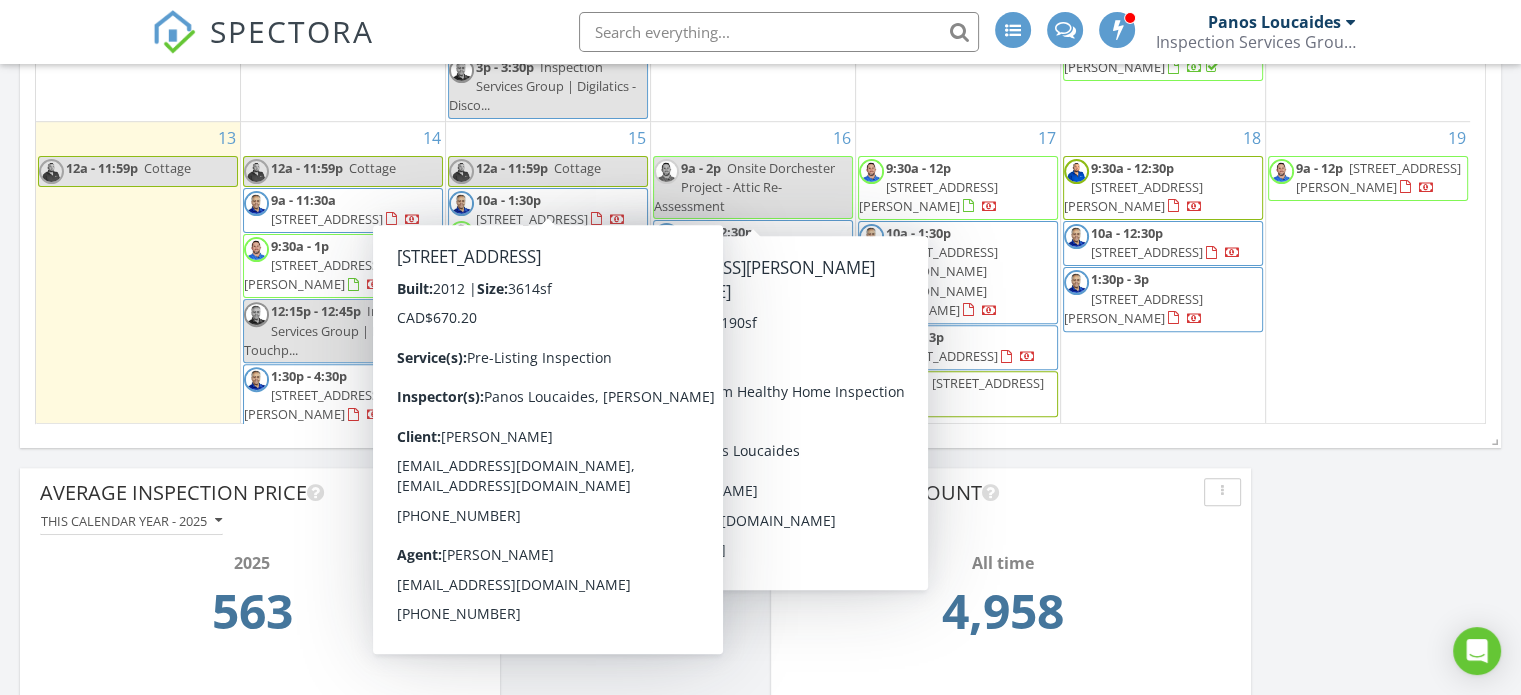 click on "[STREET_ADDRESS]" at bounding box center (532, 219) 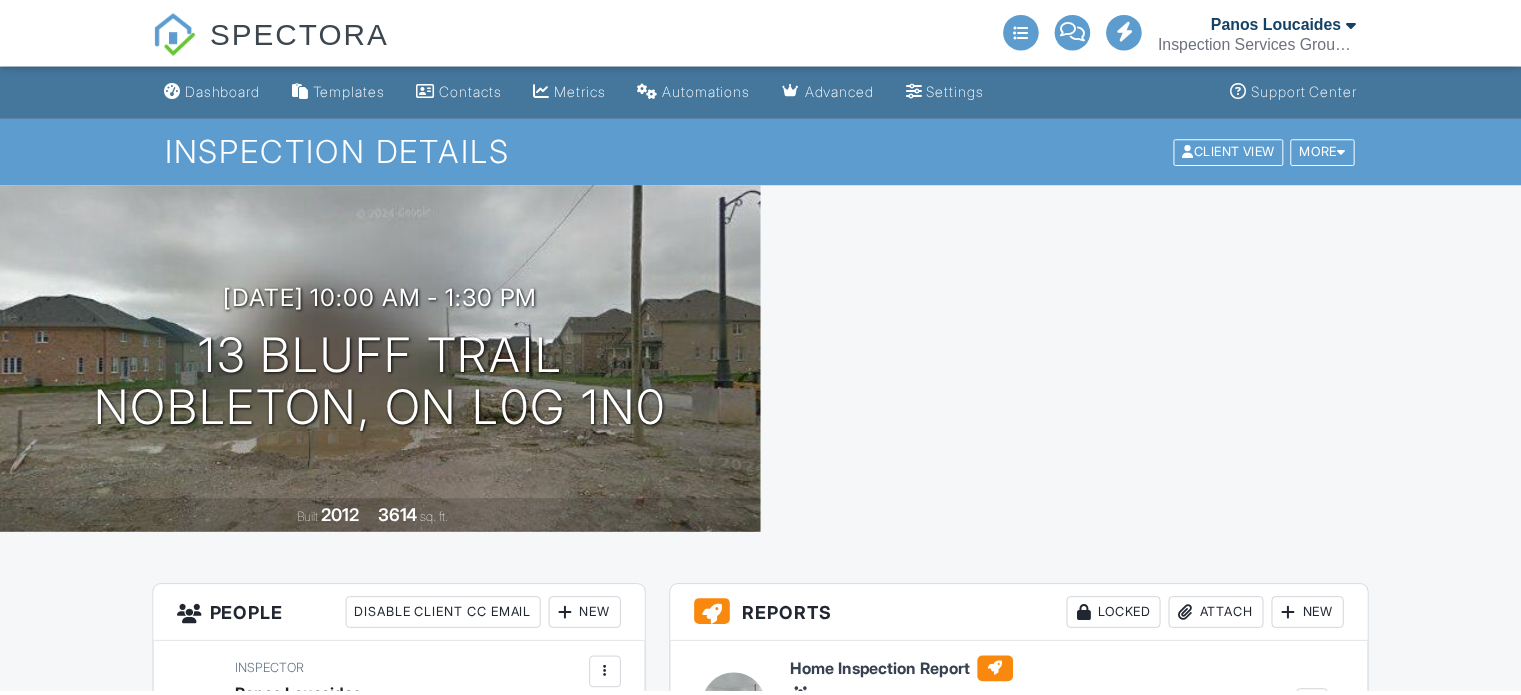 scroll, scrollTop: 0, scrollLeft: 0, axis: both 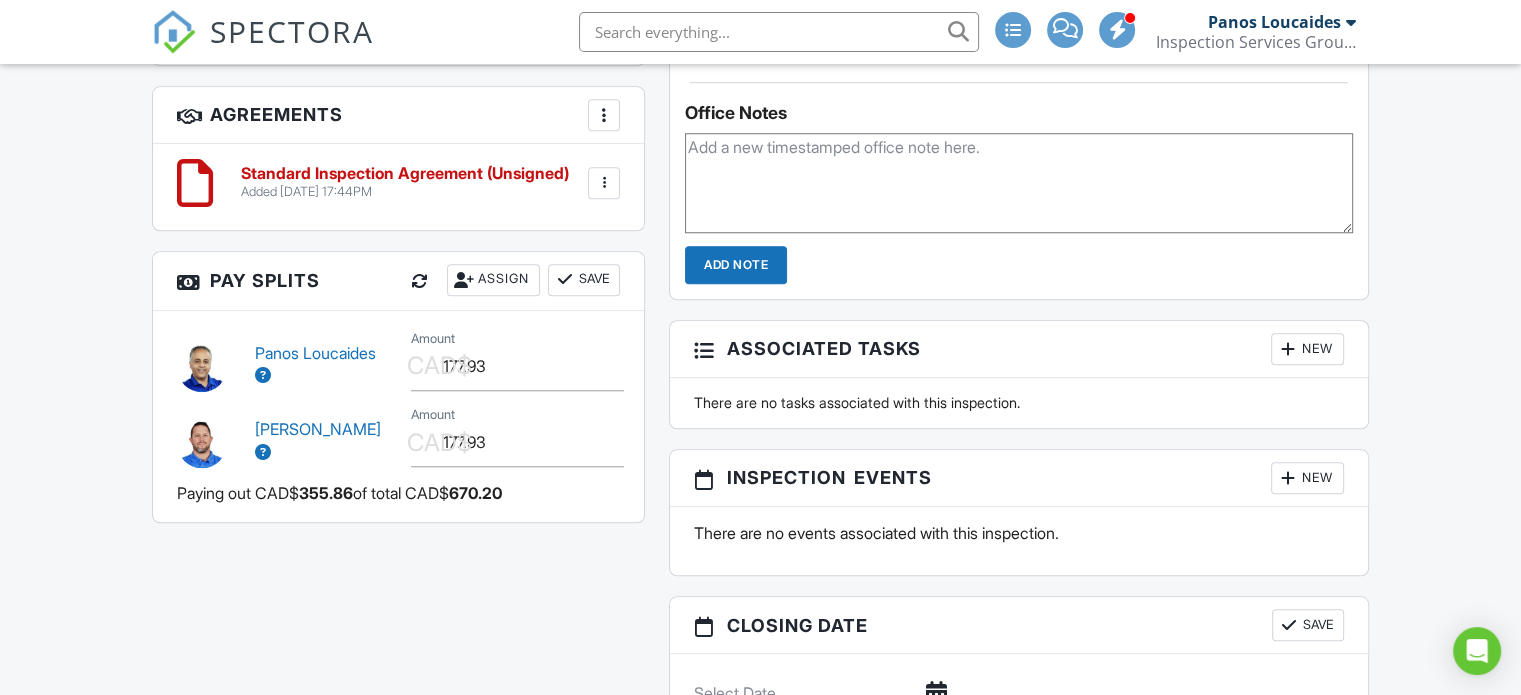 drag, startPoint x: 1527, startPoint y: 95, endPoint x: 1520, endPoint y: 416, distance: 321.07632 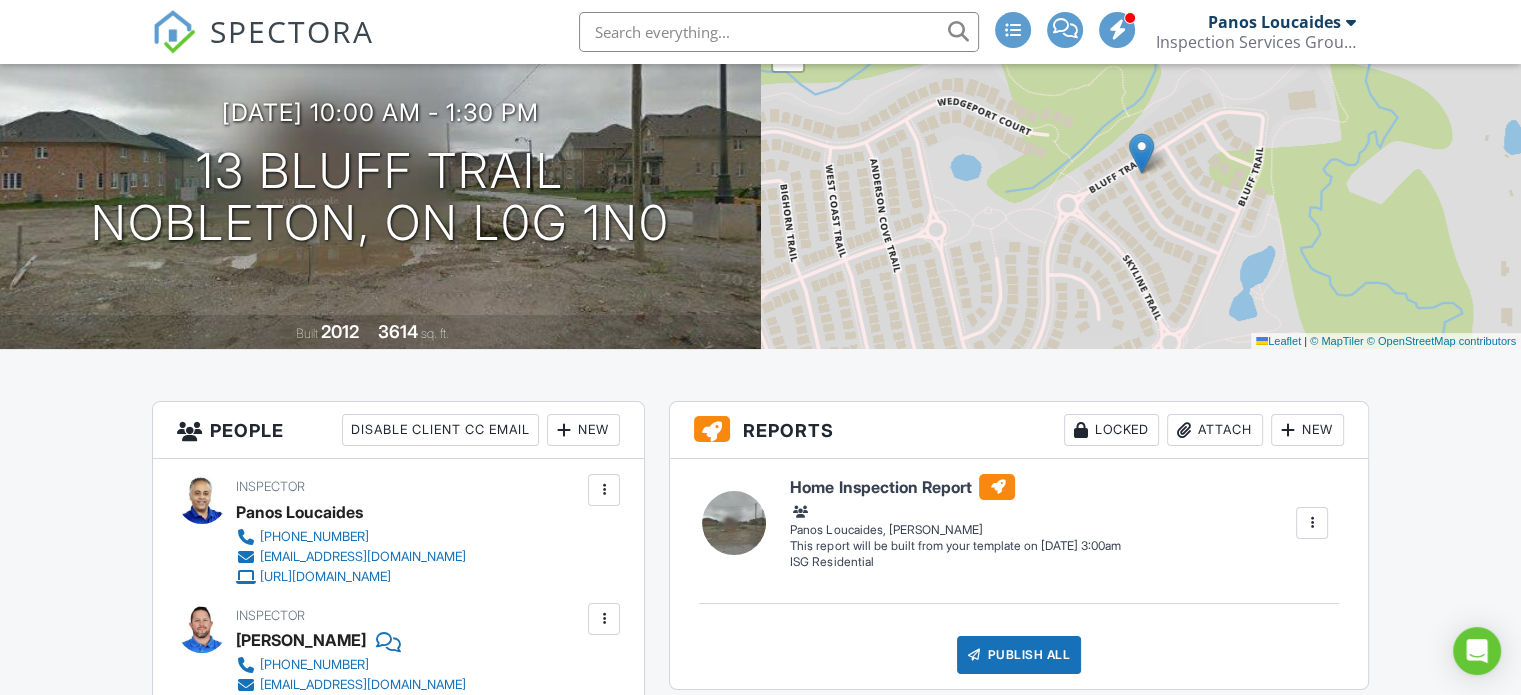 scroll, scrollTop: 28, scrollLeft: 0, axis: vertical 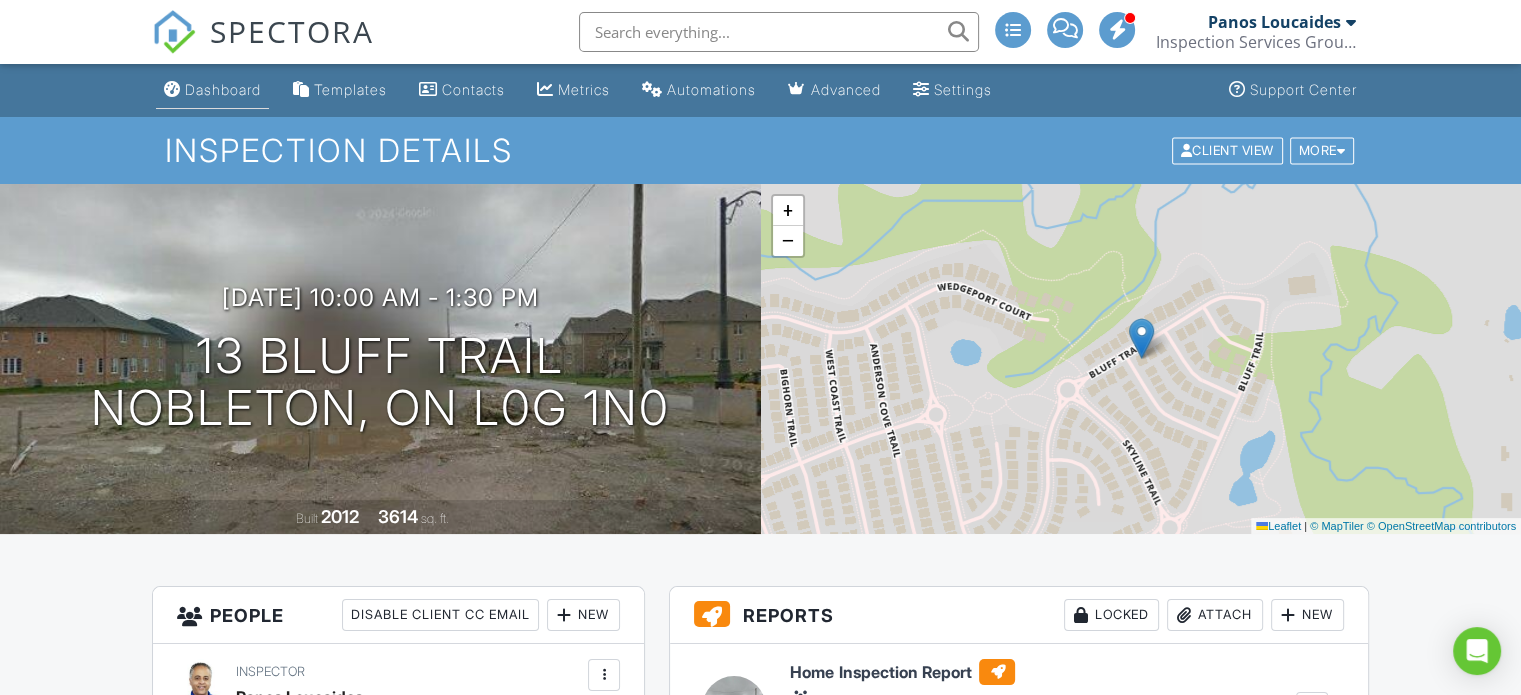 click on "Dashboard" at bounding box center [223, 89] 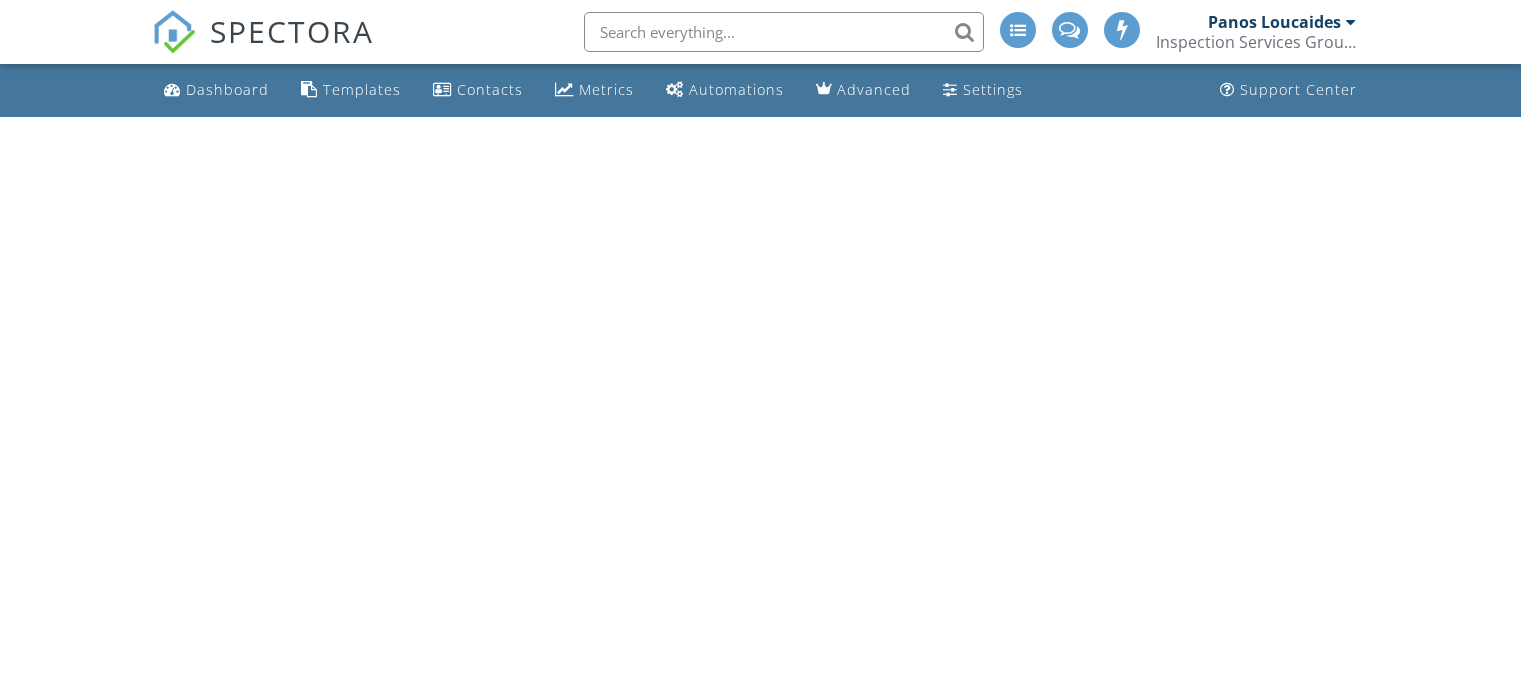 scroll, scrollTop: 0, scrollLeft: 0, axis: both 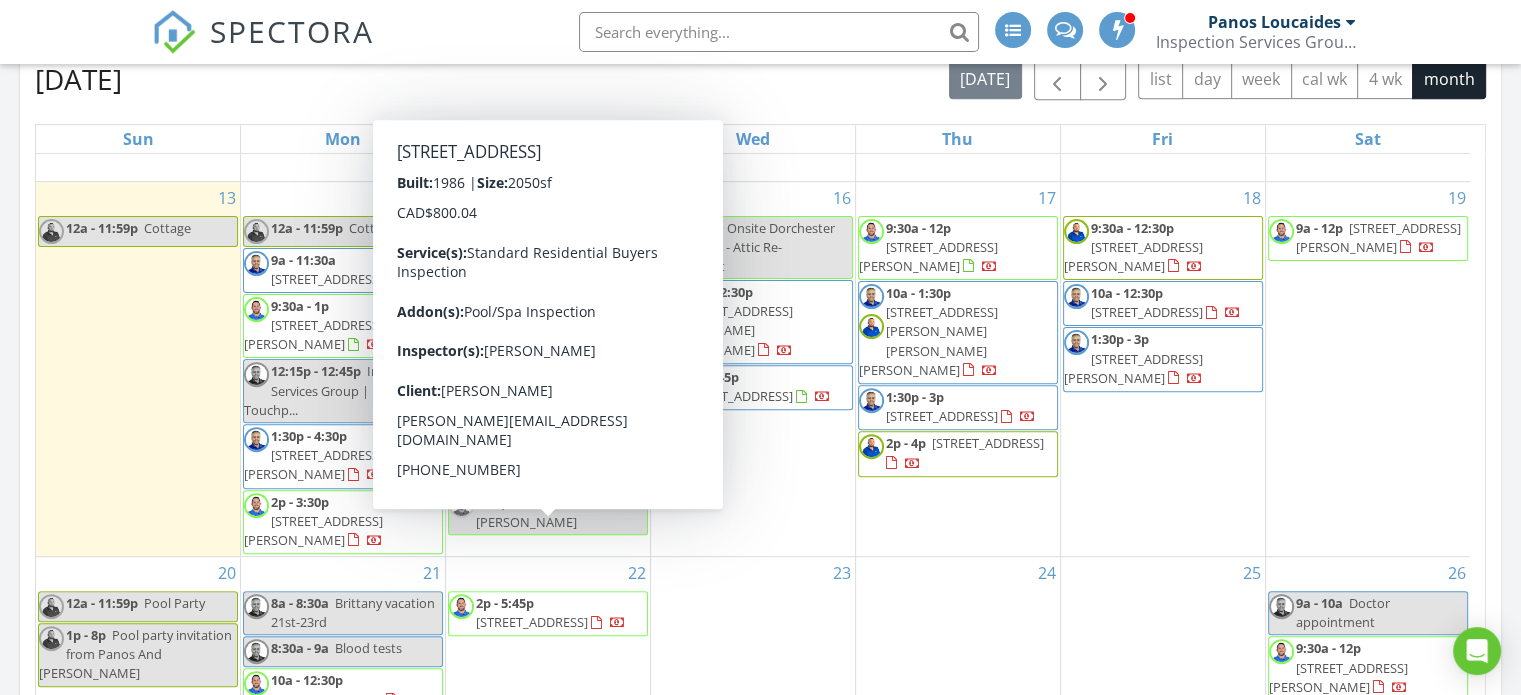 click on "2p - 5:45p" at bounding box center [505, 603] 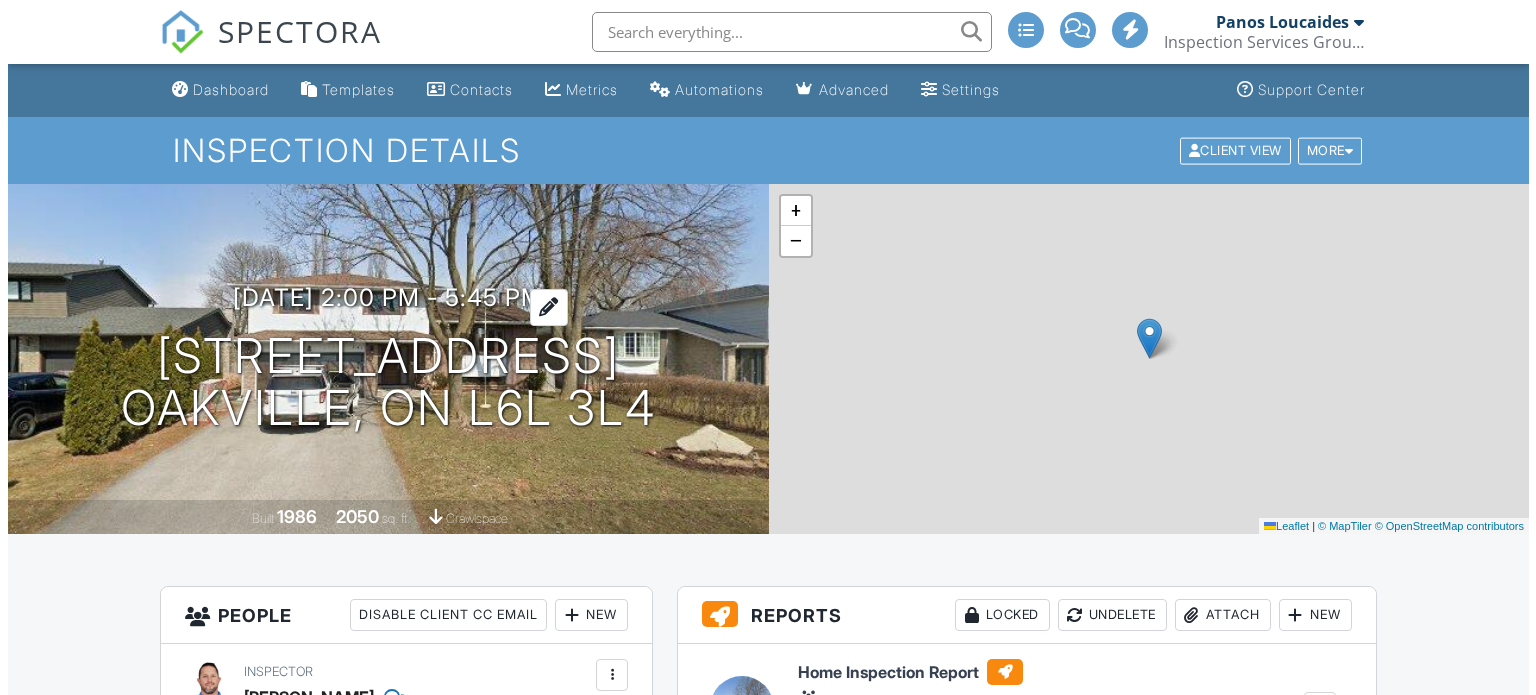scroll, scrollTop: 0, scrollLeft: 0, axis: both 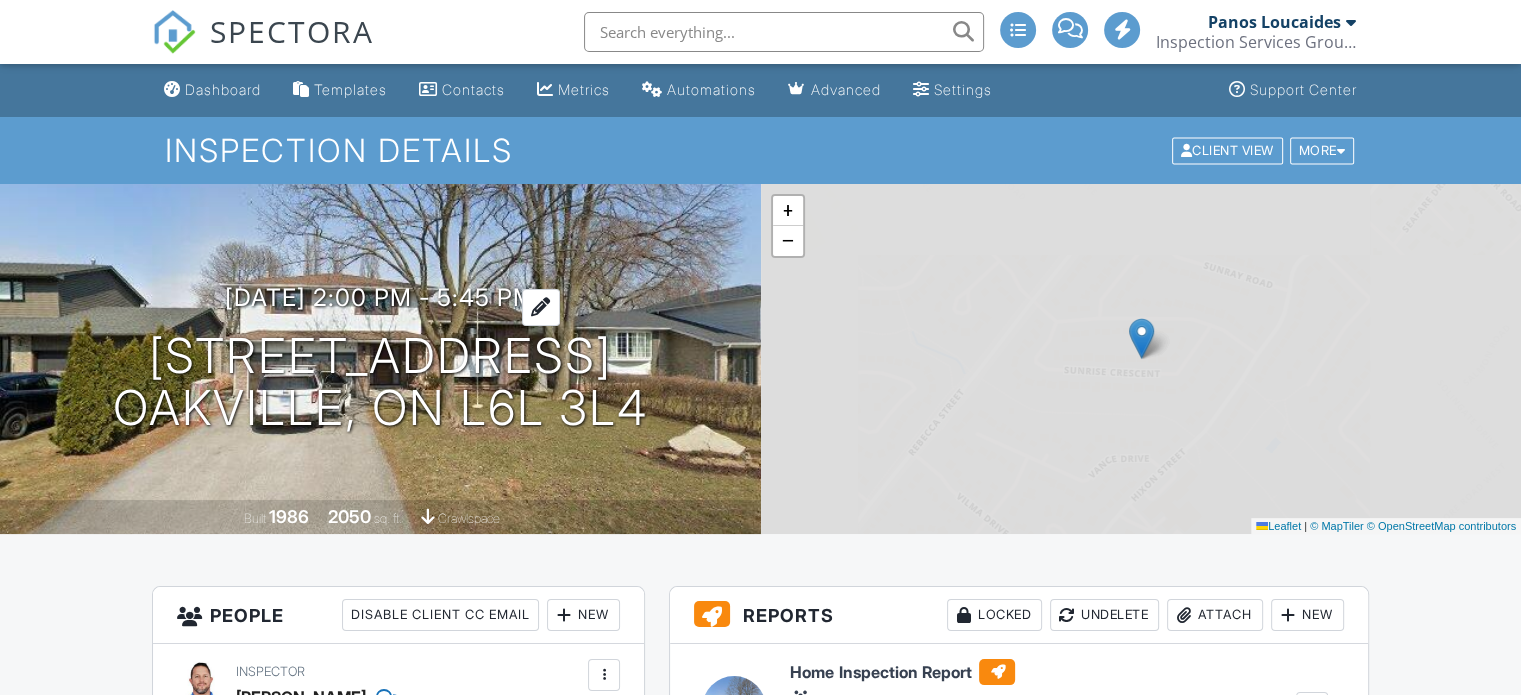 click on "07/22/2025  2:00 pm
- 5:45 pm" at bounding box center (380, 297) 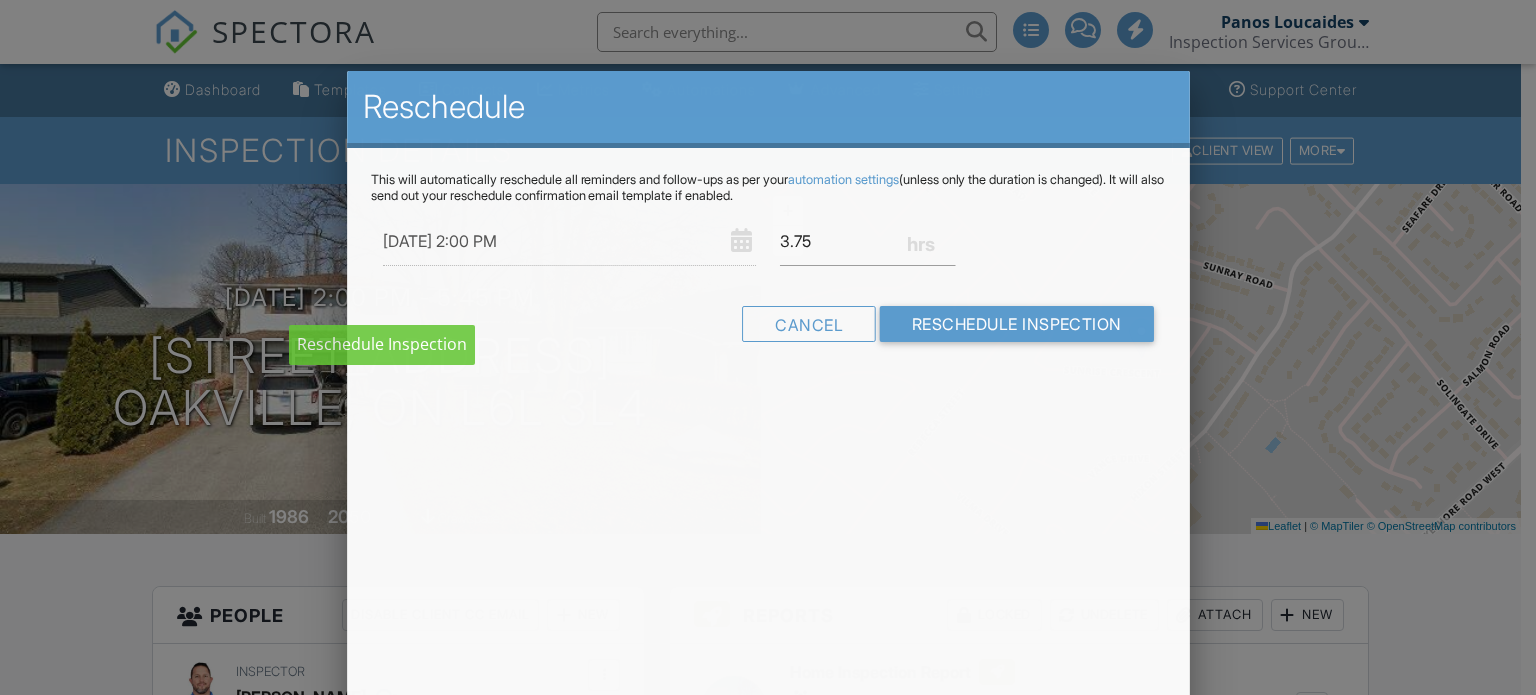 scroll, scrollTop: 0, scrollLeft: 0, axis: both 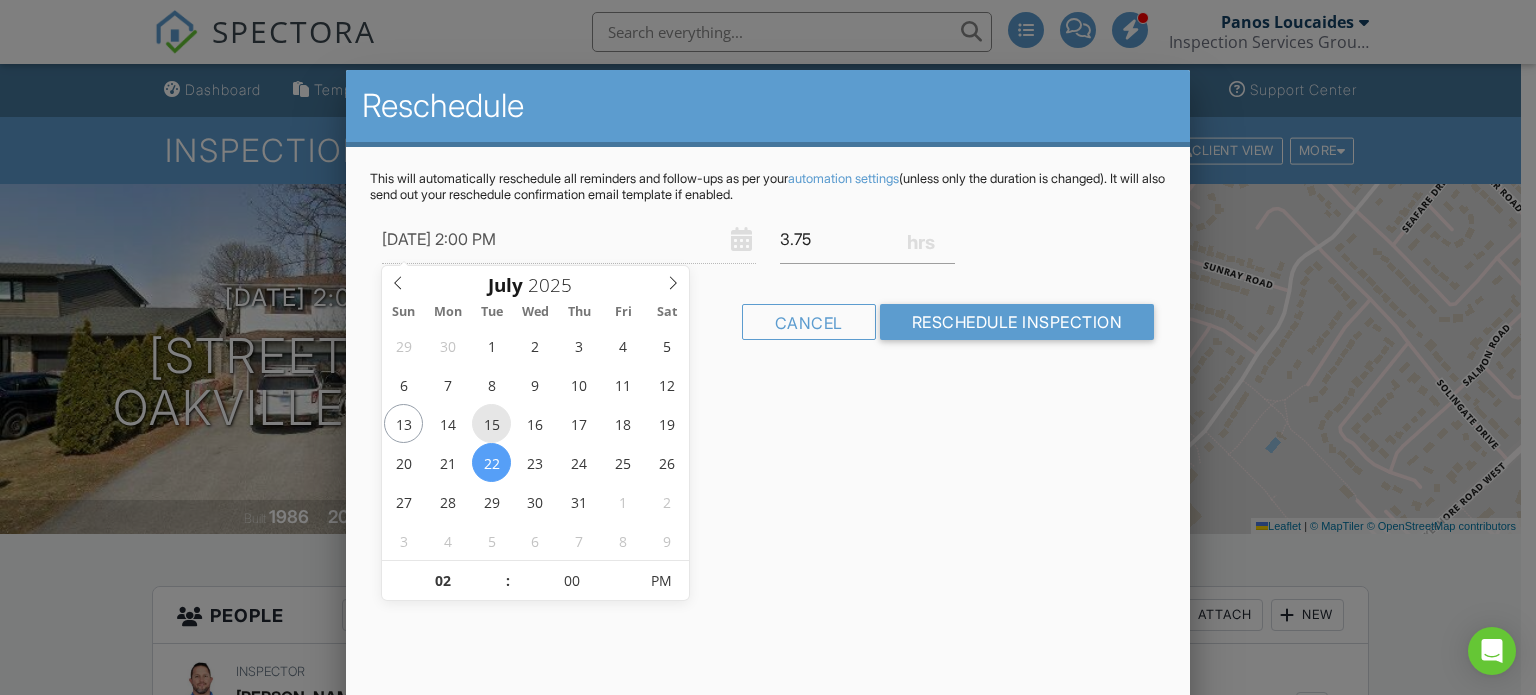 type on "07/15/2025 2:00 PM" 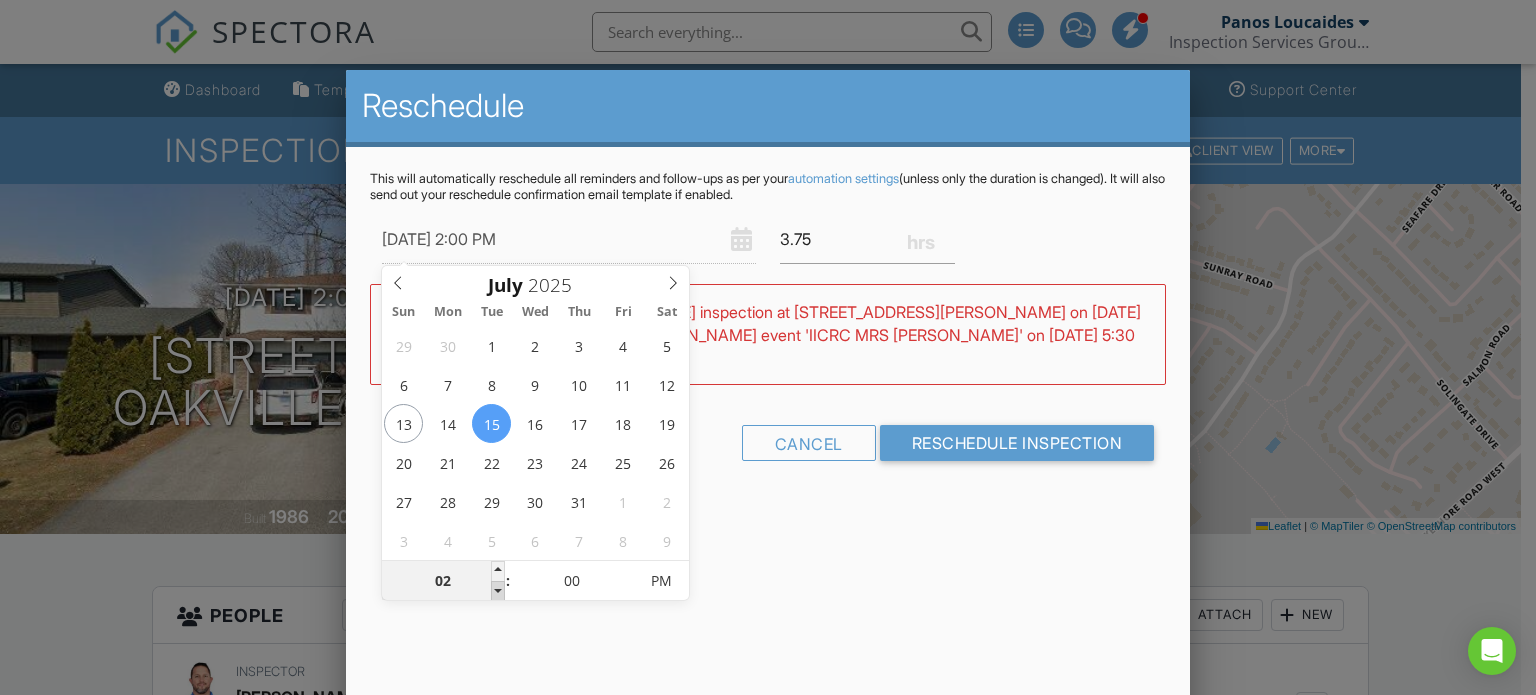 type on "01" 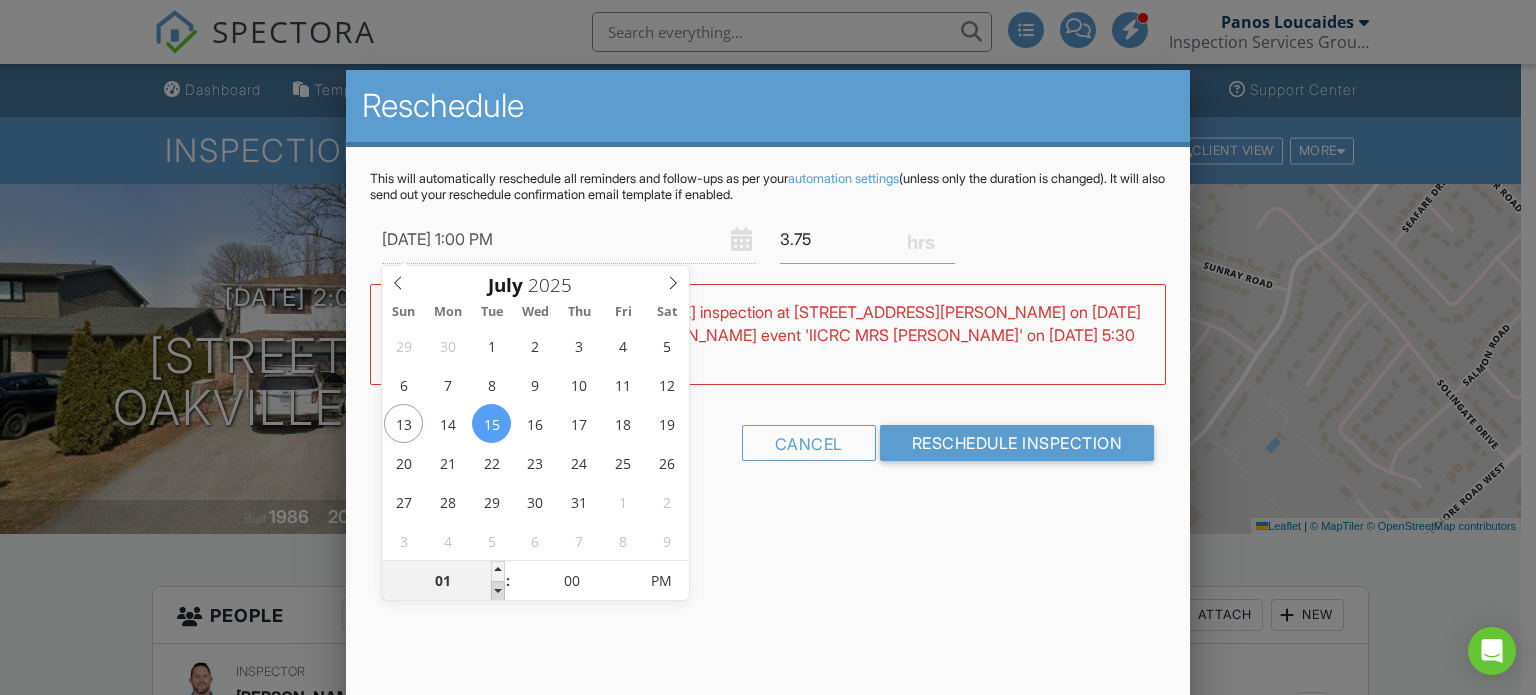 click at bounding box center (498, 591) 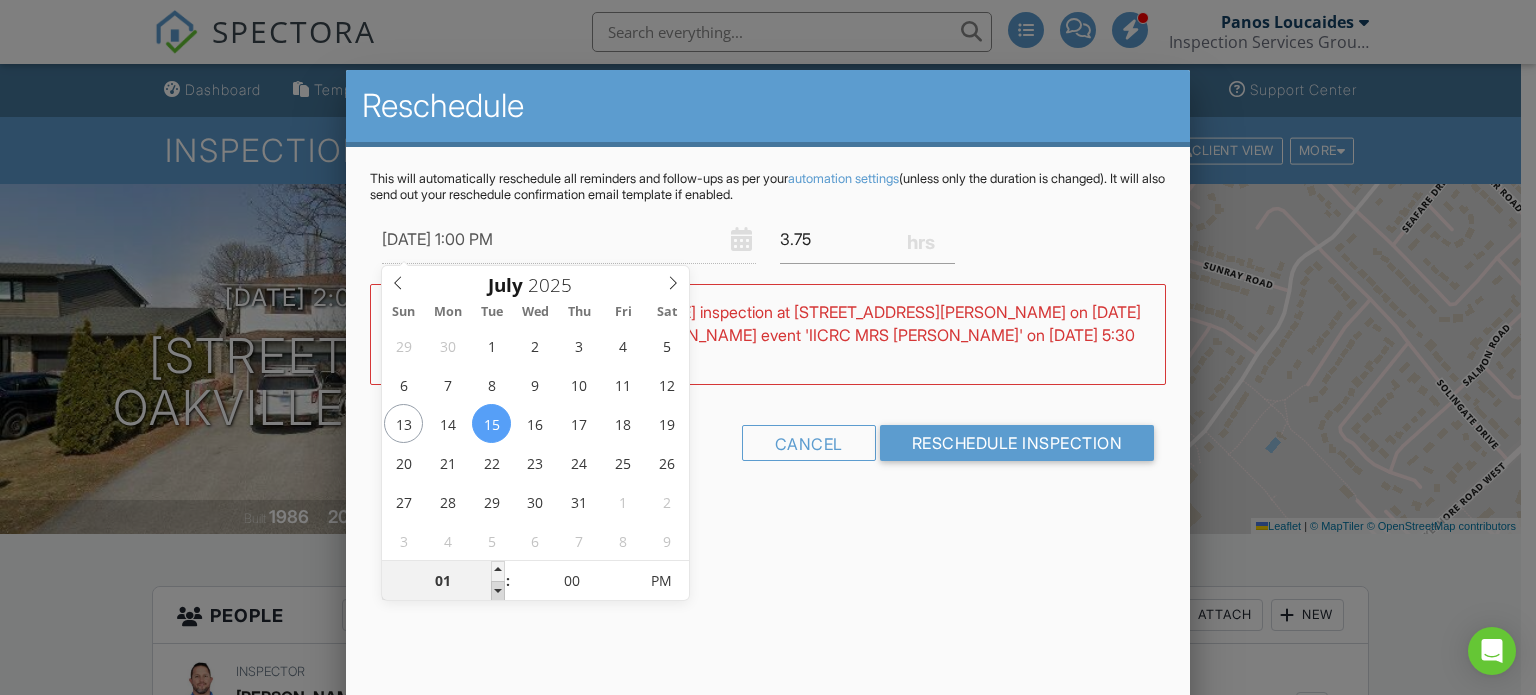 type on "07/15/2025 12:00 PM" 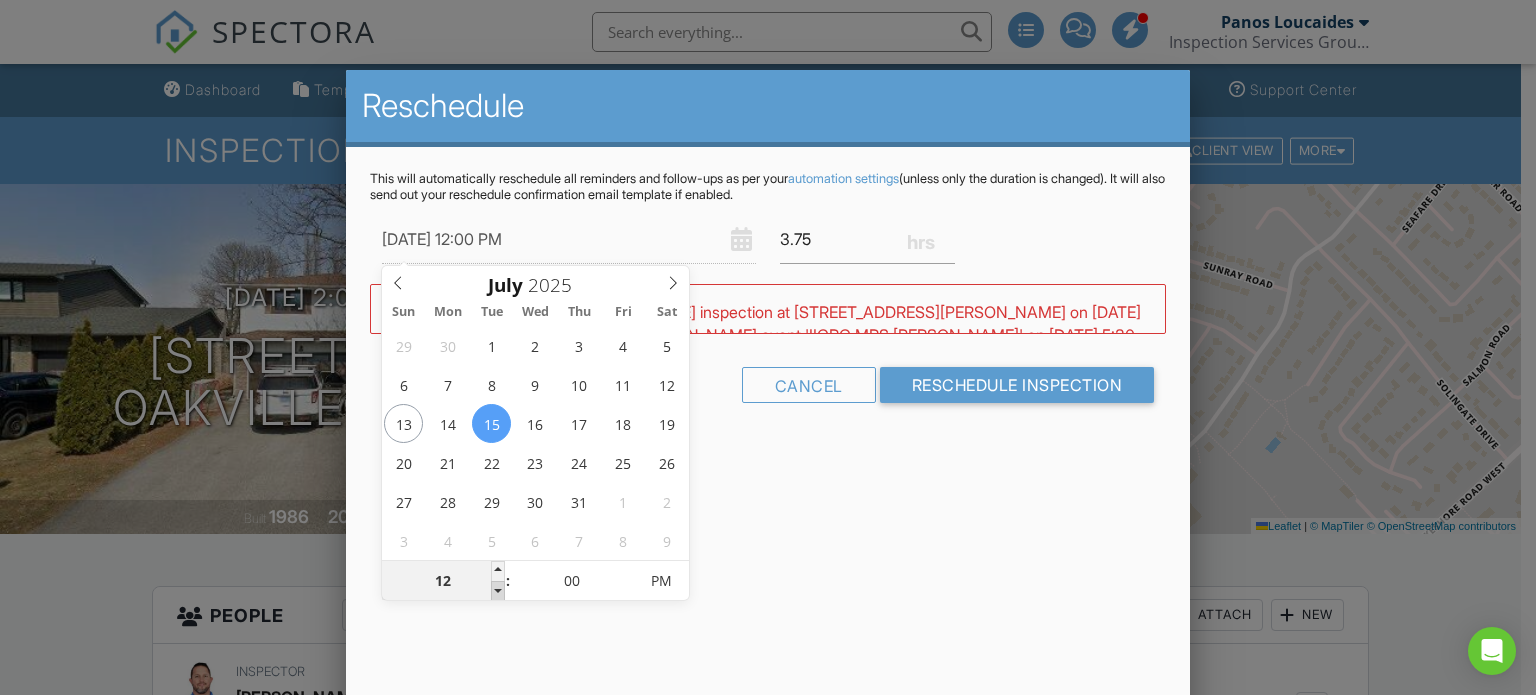 click at bounding box center (498, 591) 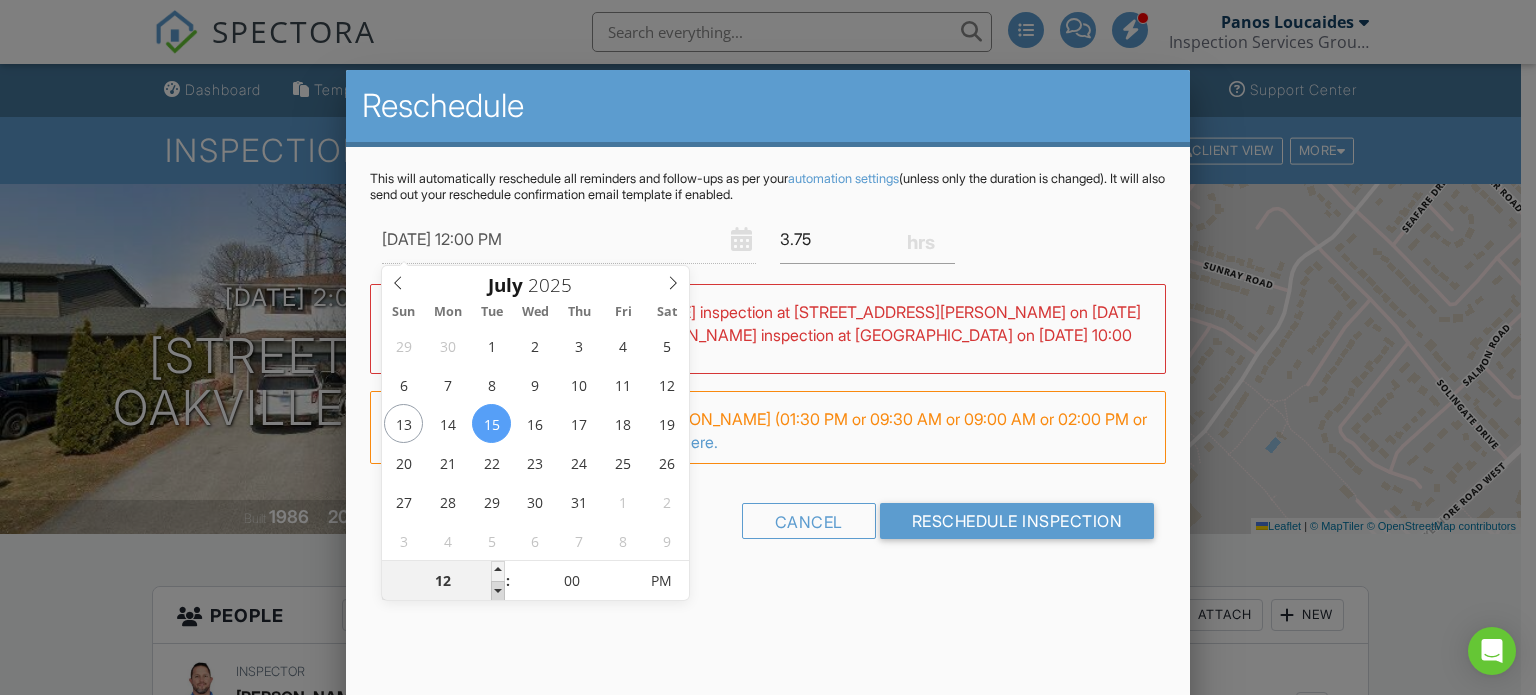 type on "11" 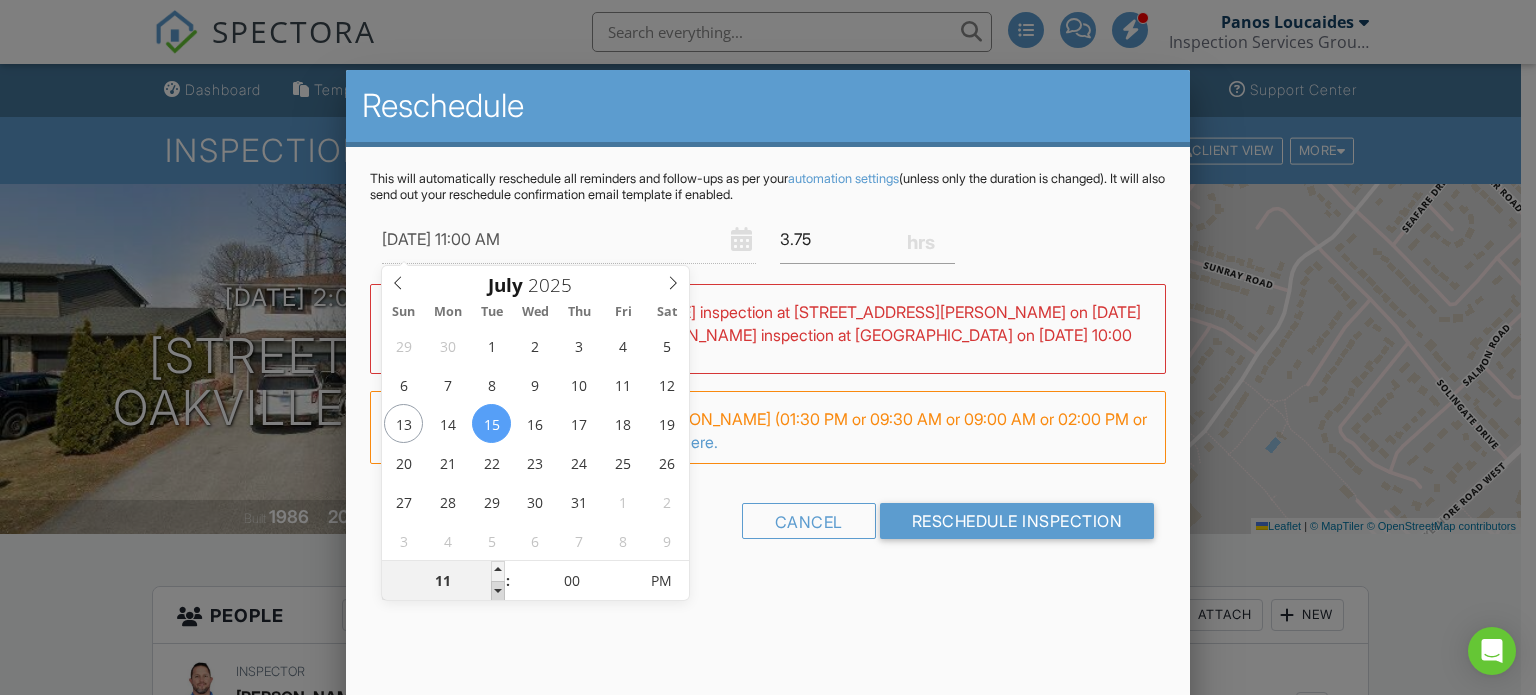 click at bounding box center [498, 591] 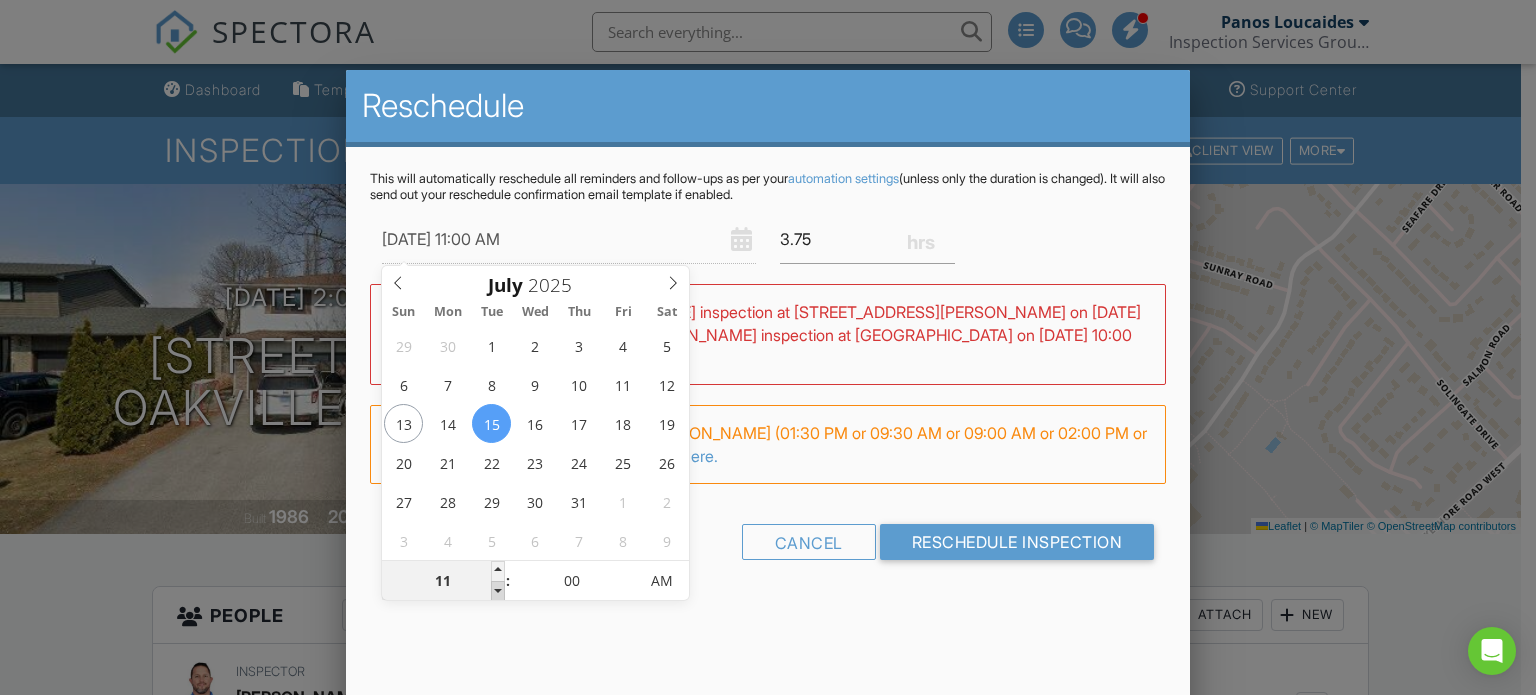 type on "10" 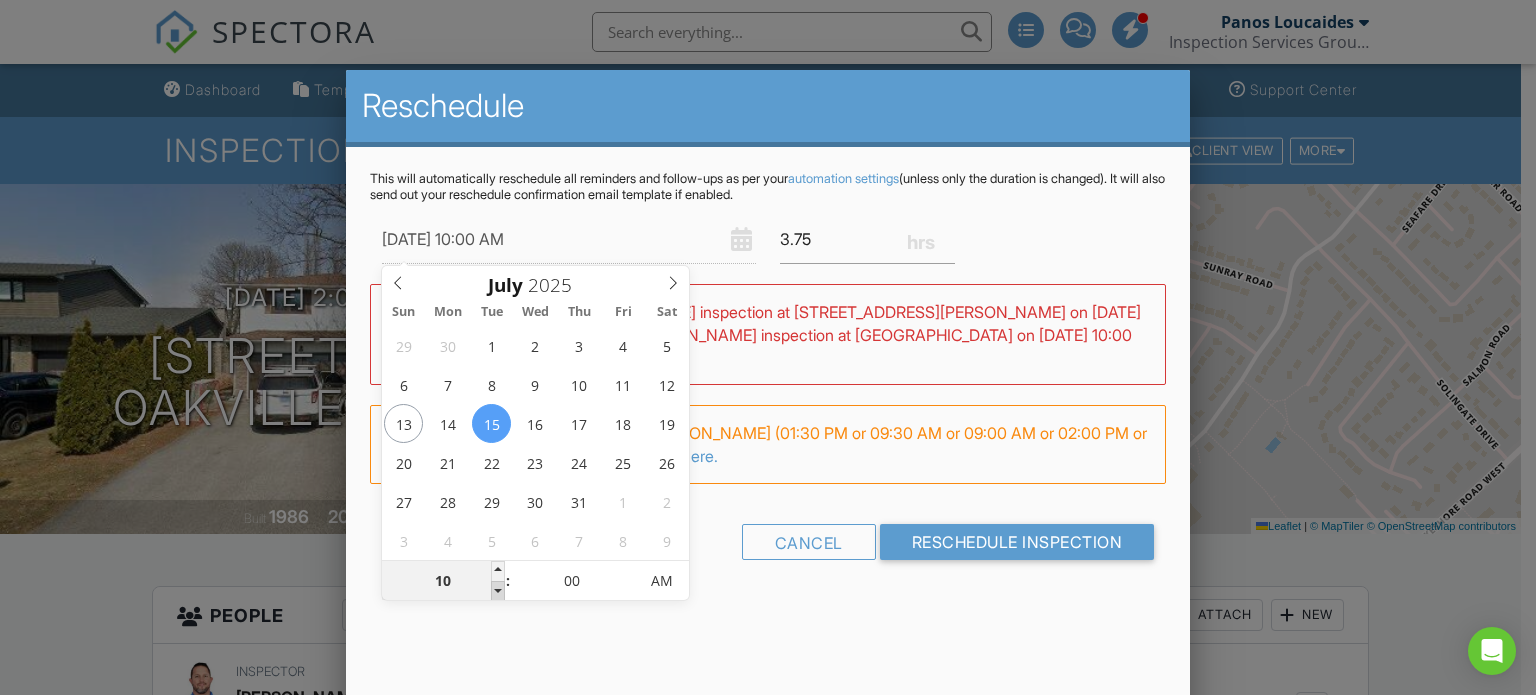 click at bounding box center [498, 591] 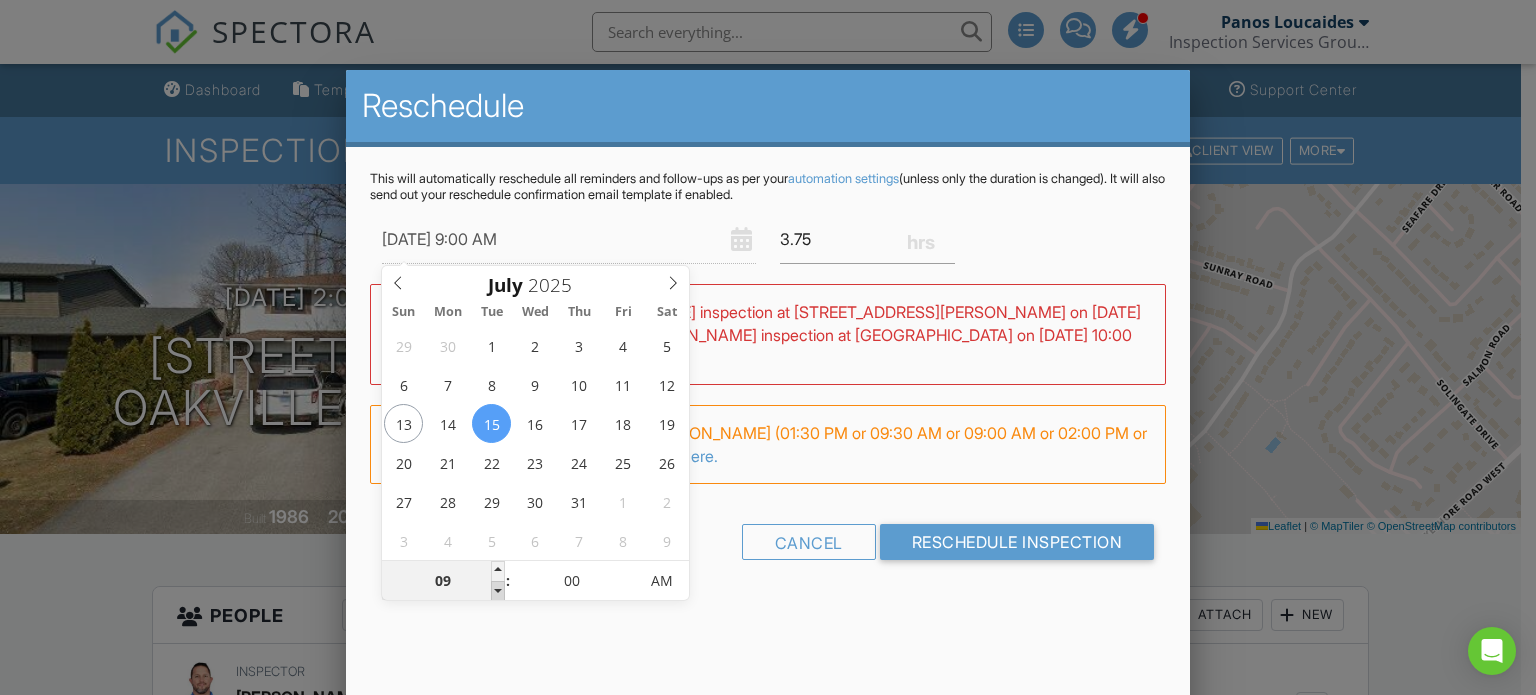 click at bounding box center (498, 591) 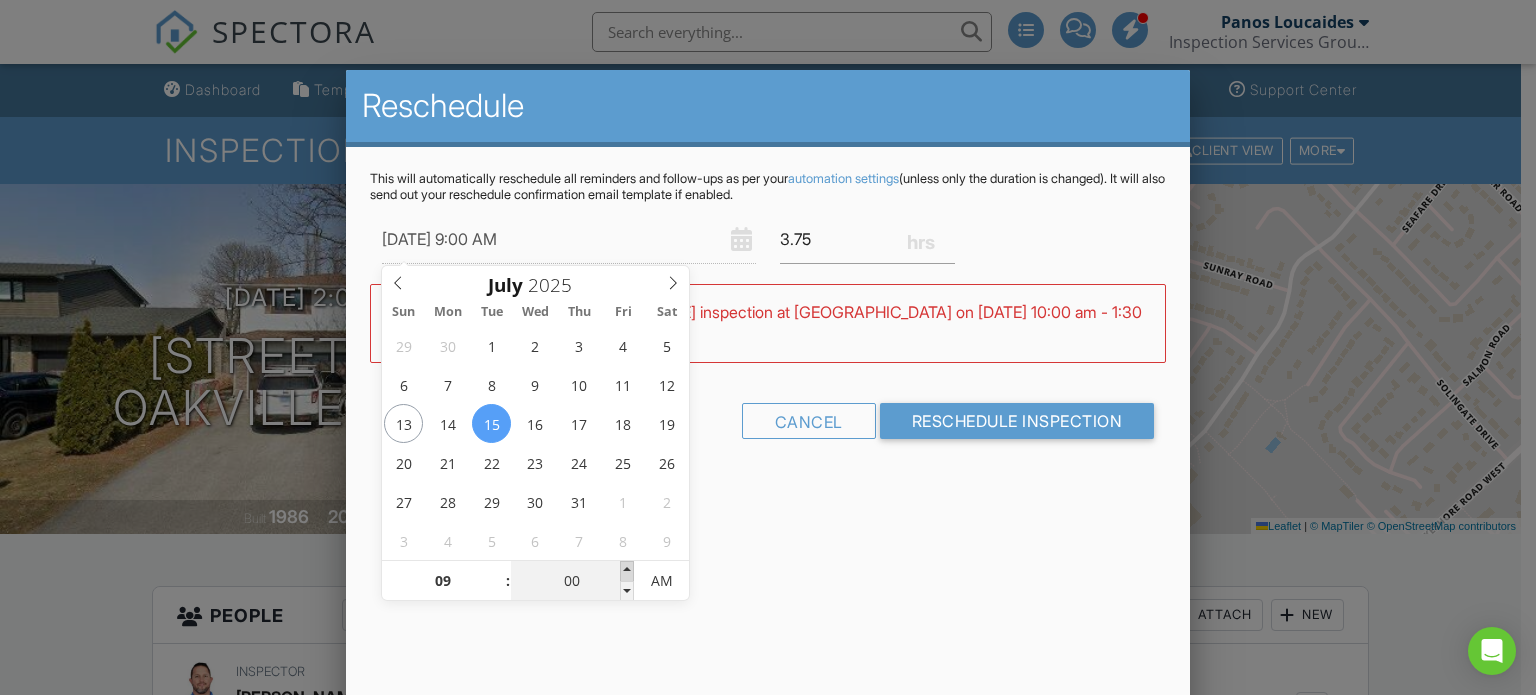 type on "05" 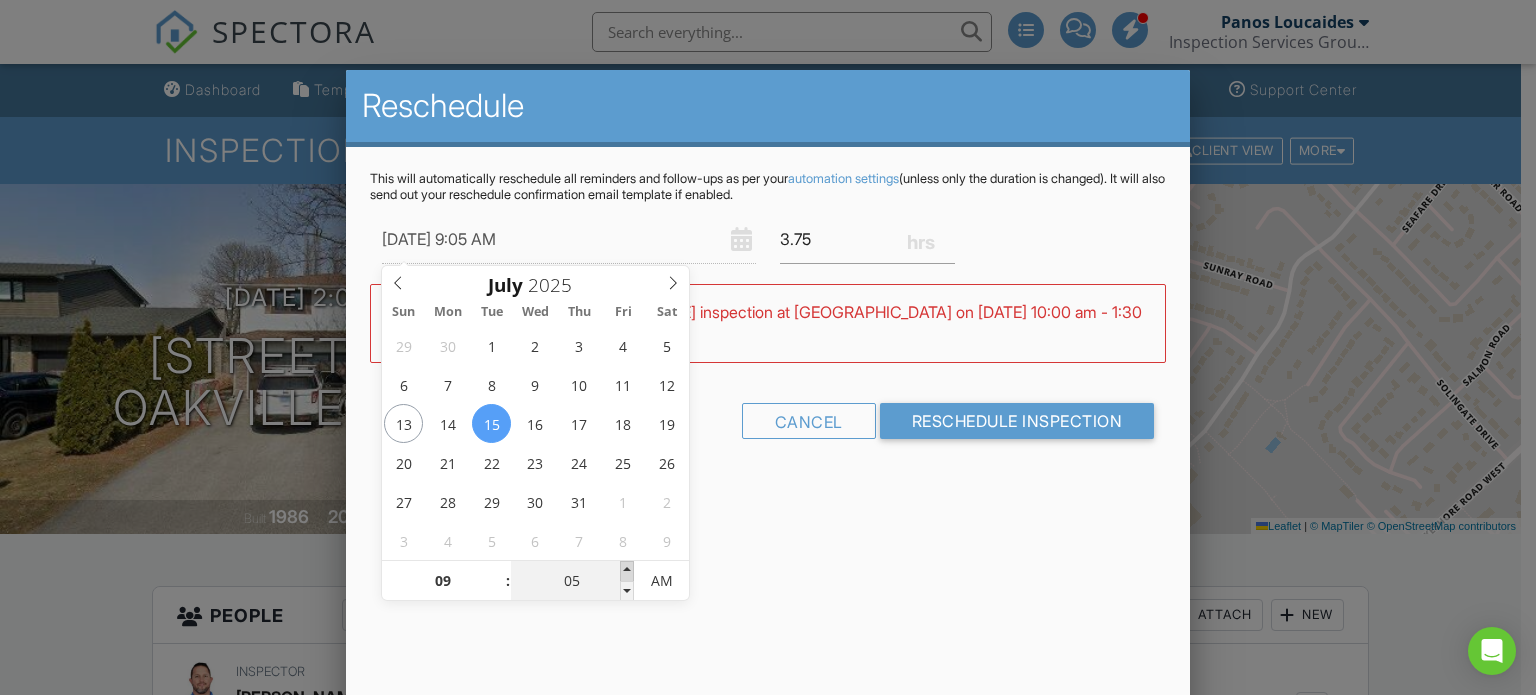 click at bounding box center [627, 571] 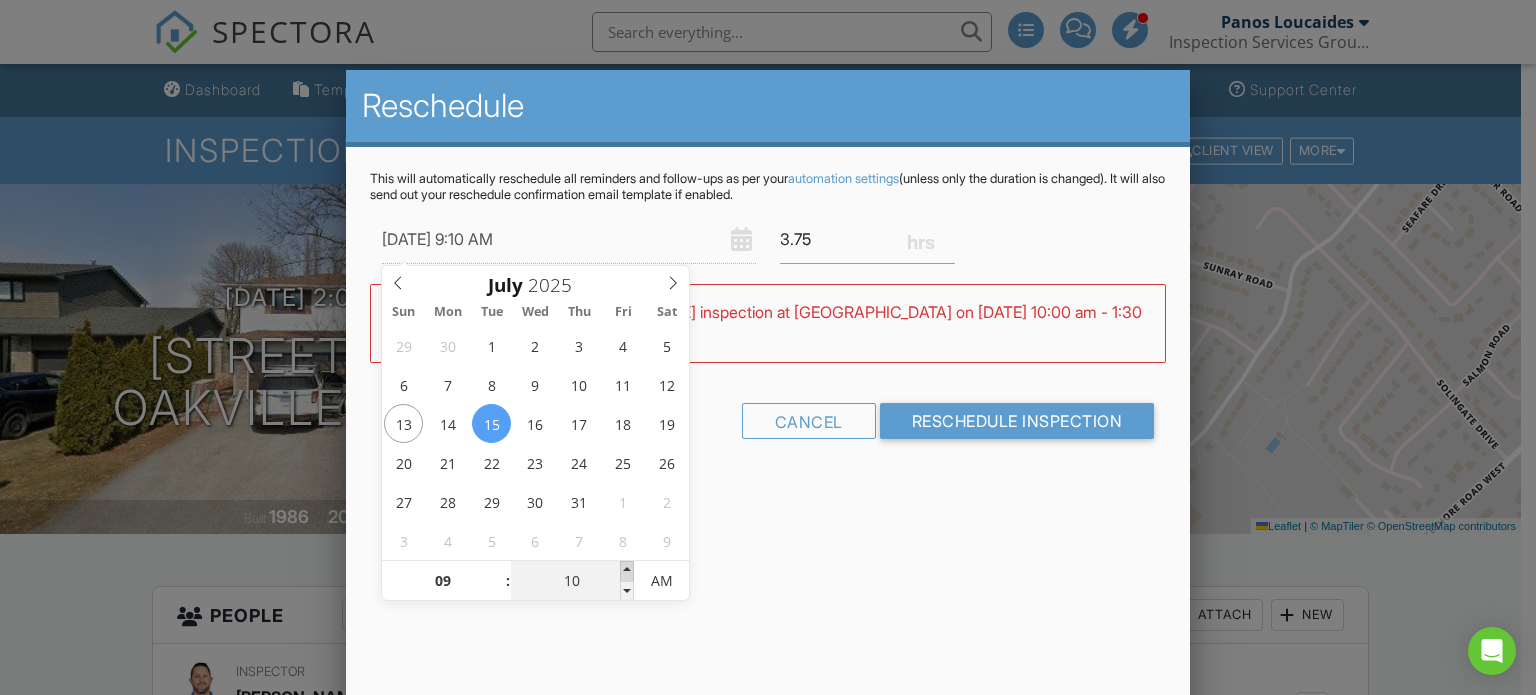 click at bounding box center [627, 571] 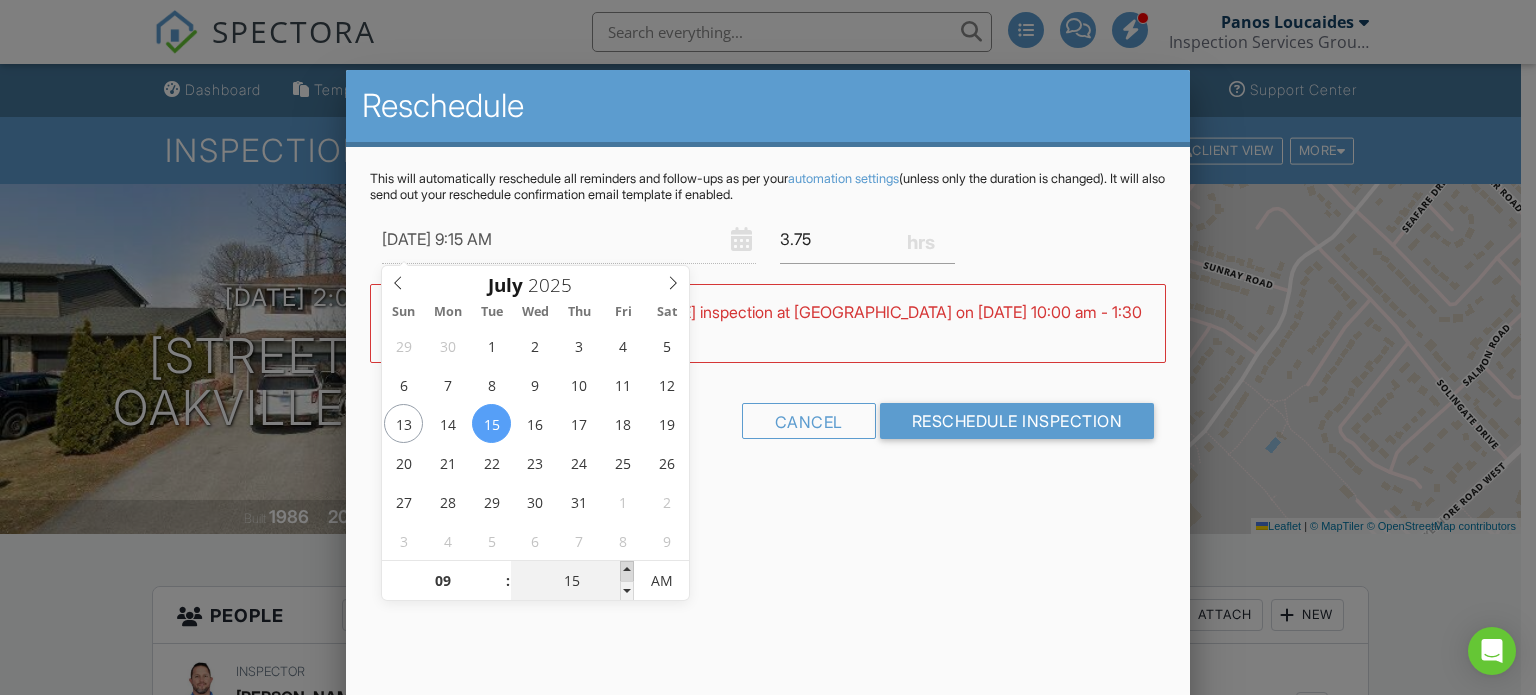 click at bounding box center [627, 571] 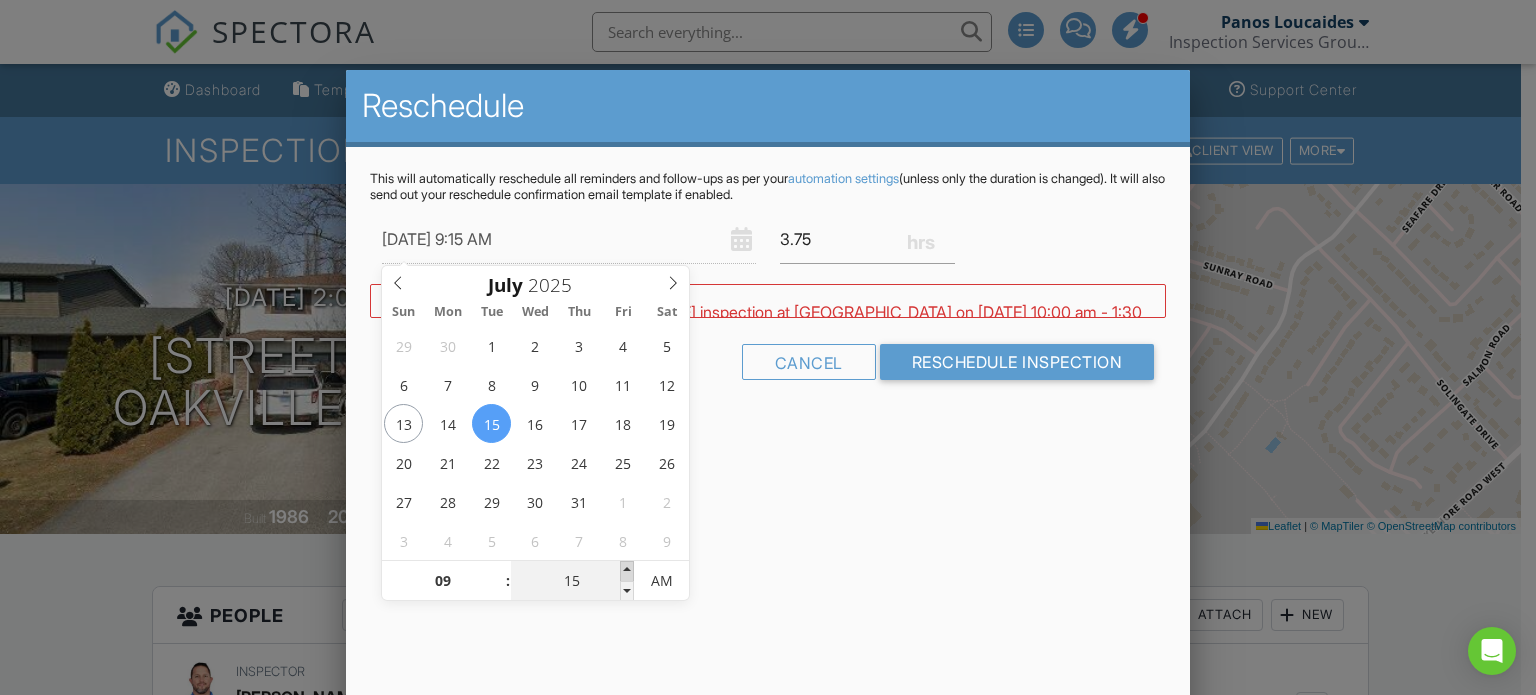 type on "20" 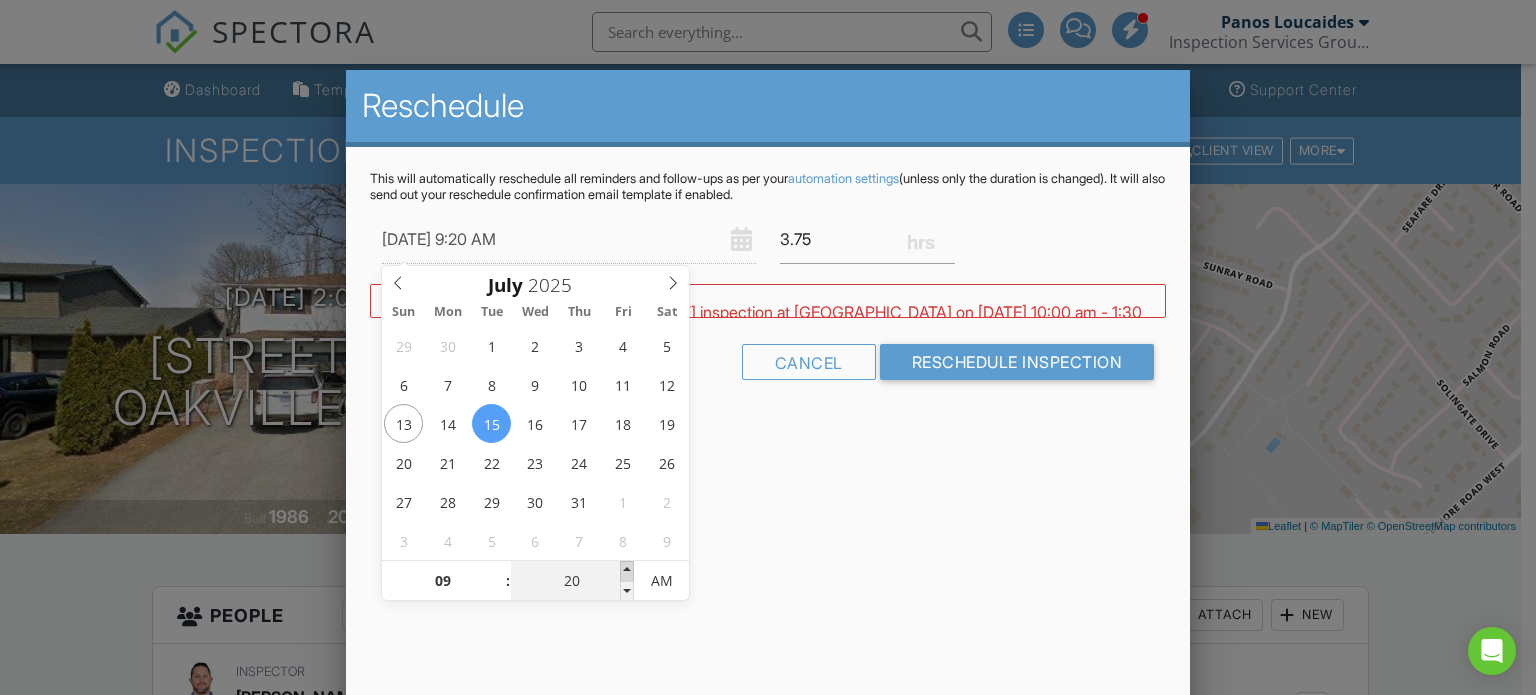 click at bounding box center [627, 571] 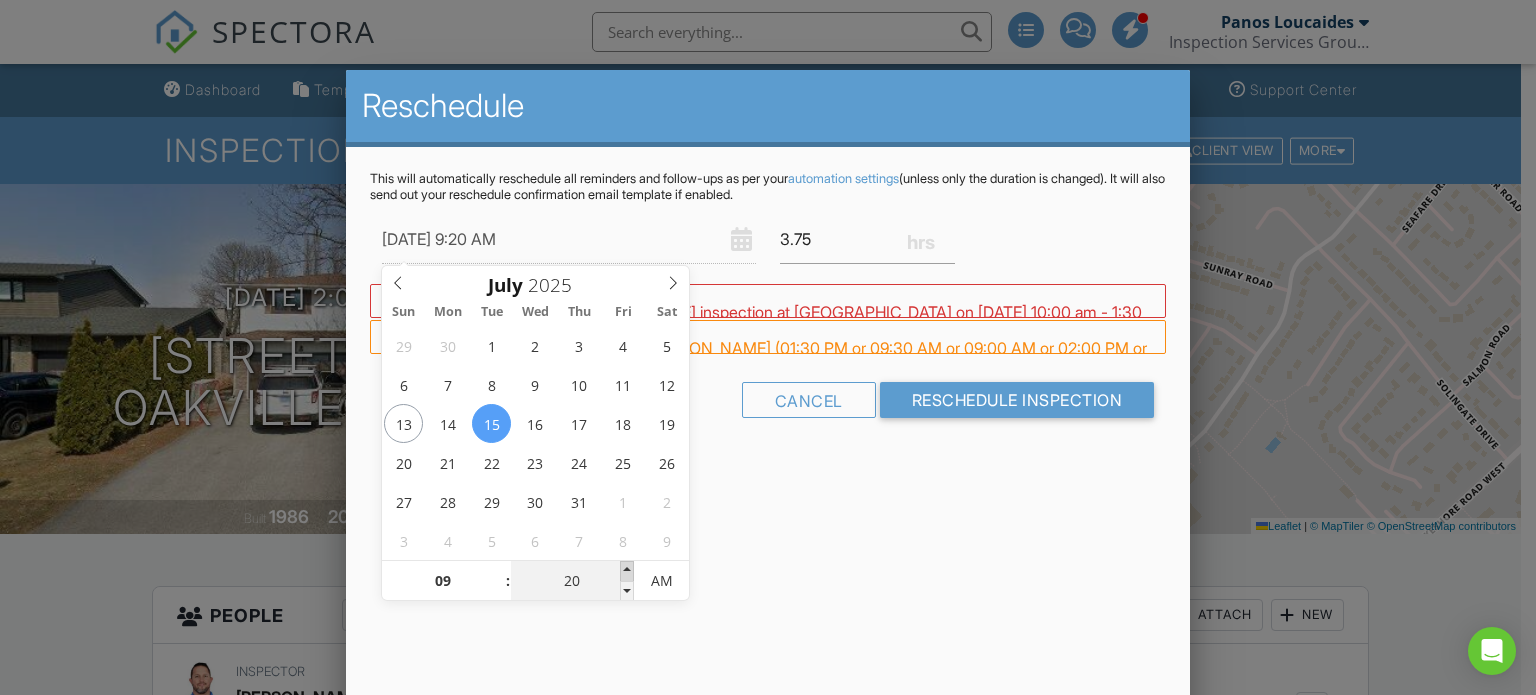 type on "25" 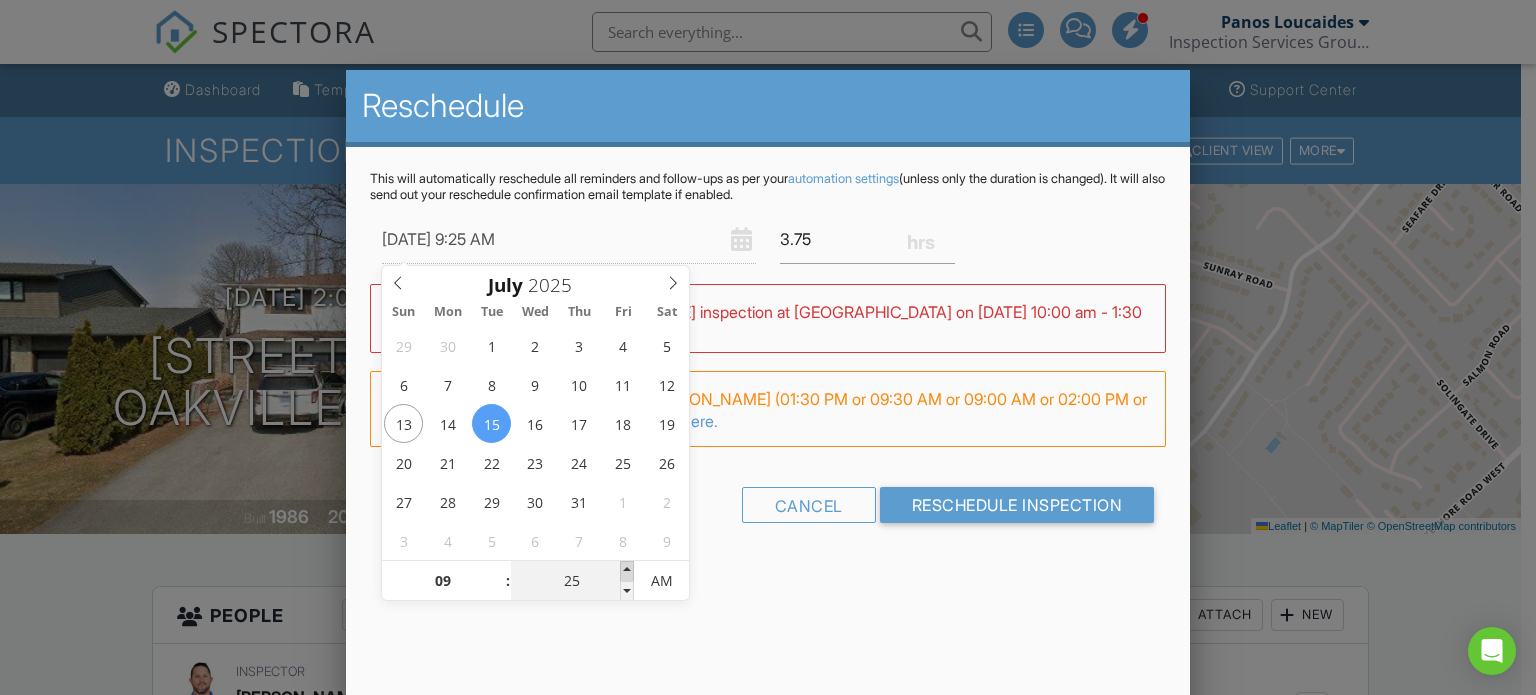click at bounding box center [627, 571] 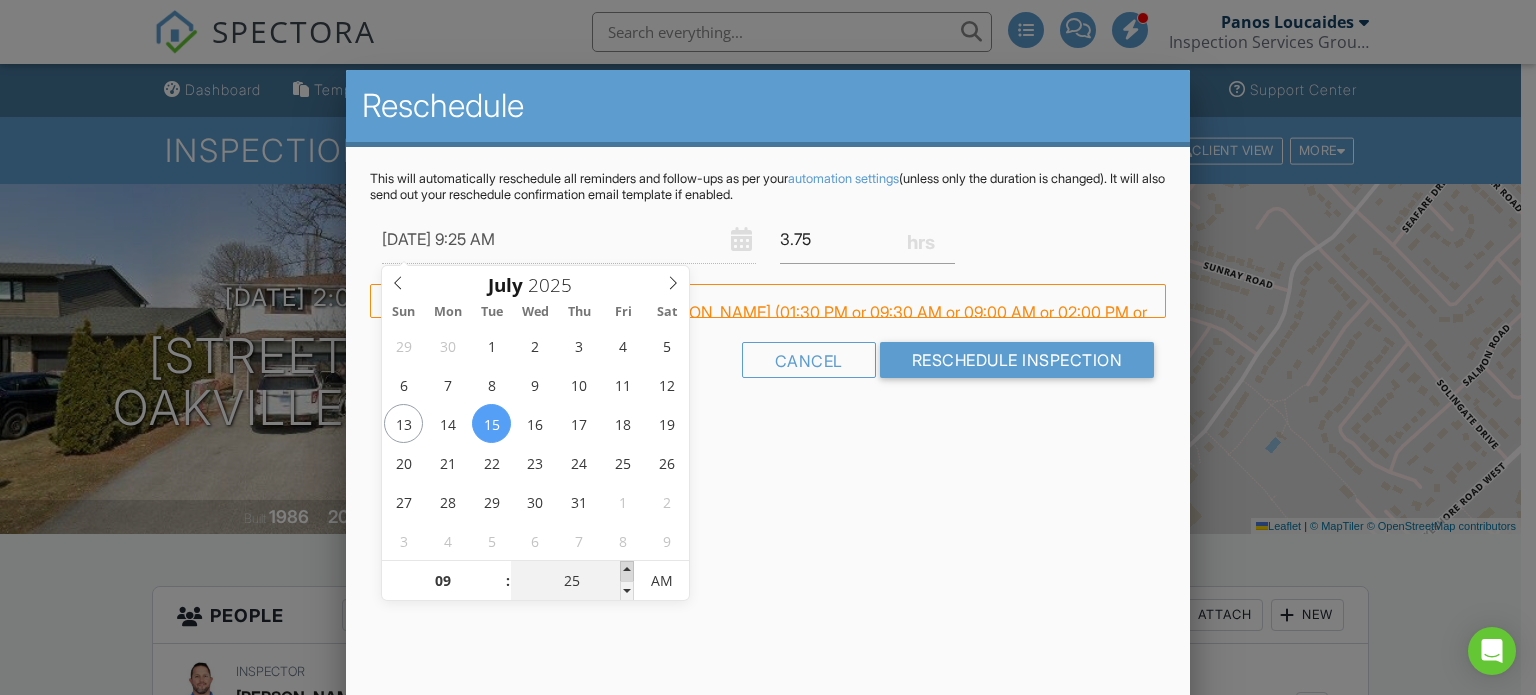 type on "30" 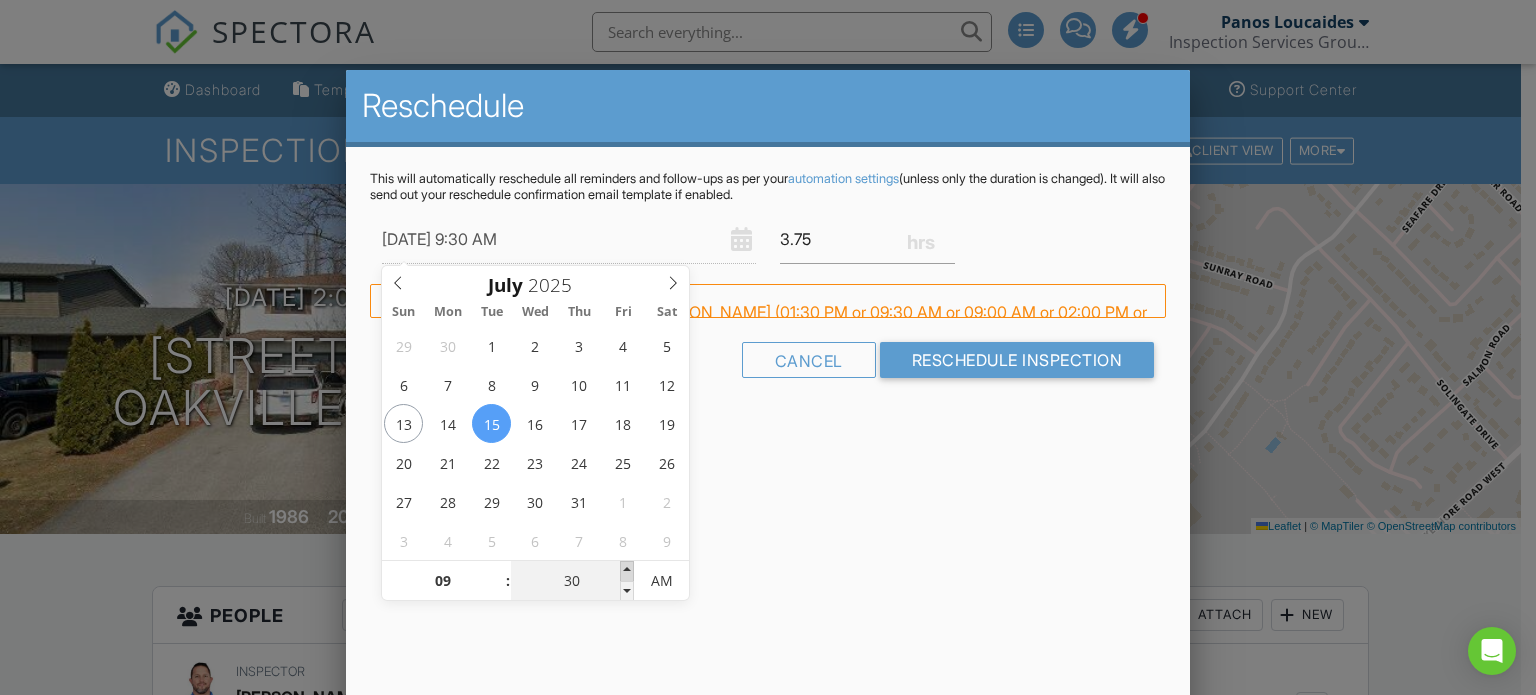 click at bounding box center [627, 571] 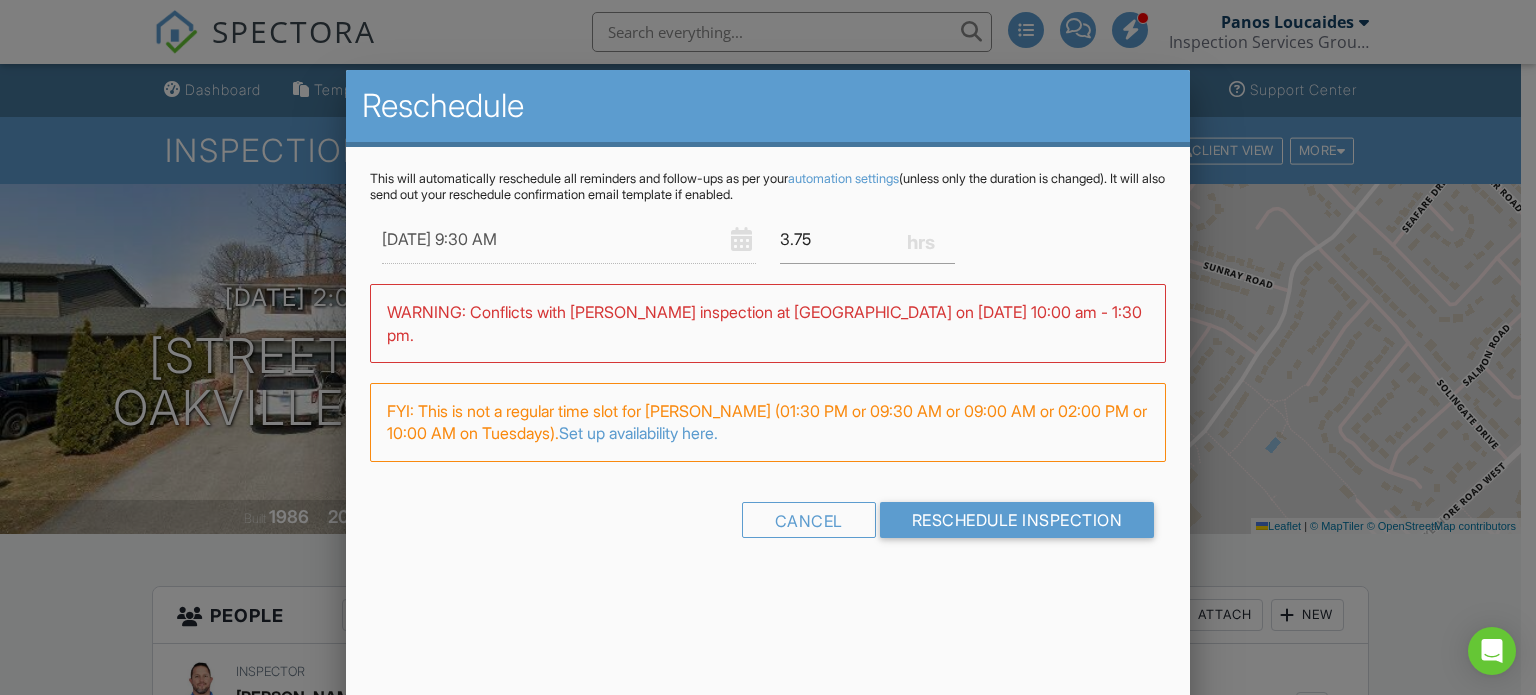 click on "This will automatically reschedule all reminders and follow-ups as per your  automation settings  (unless only the duration is changed). It will also send out your reschedule confirmation email template if enabled.
07/15/2025 9:30 AM
3.75
Warning: this date/time is in the past.
WARNING: Conflicts with James Porteous's inspection at 13 Bluff Trail on 07/15/2025 10:00 am - 1:30 pm.
FYI: This is not a regular time slot for James Porteous (01:30 PM or 09:30 AM or 09:00 AM or 02:00 PM or 10:00 AM on Tuesdays).  Set up availability here.
Cancel
Reschedule Inspection" at bounding box center (768, 372) 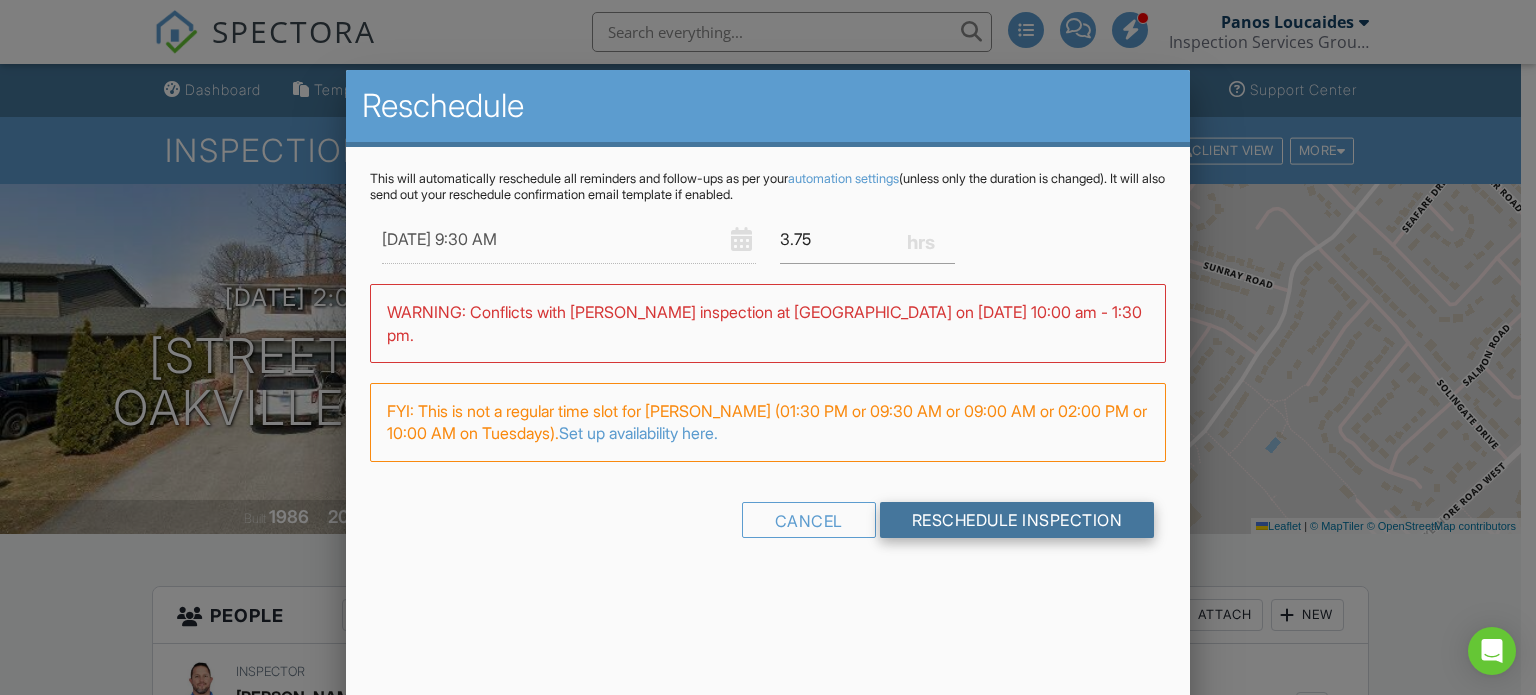 click on "Reschedule Inspection" at bounding box center (1017, 520) 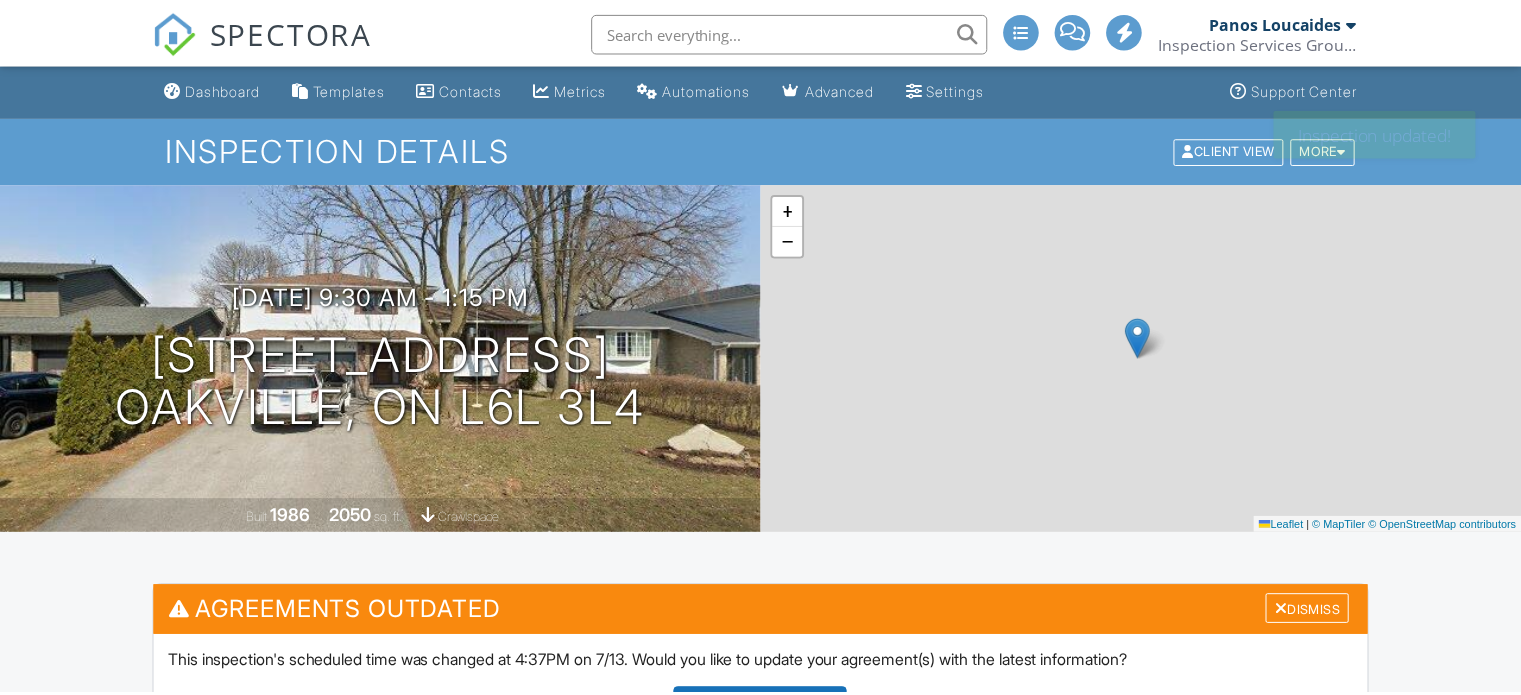 scroll, scrollTop: 0, scrollLeft: 0, axis: both 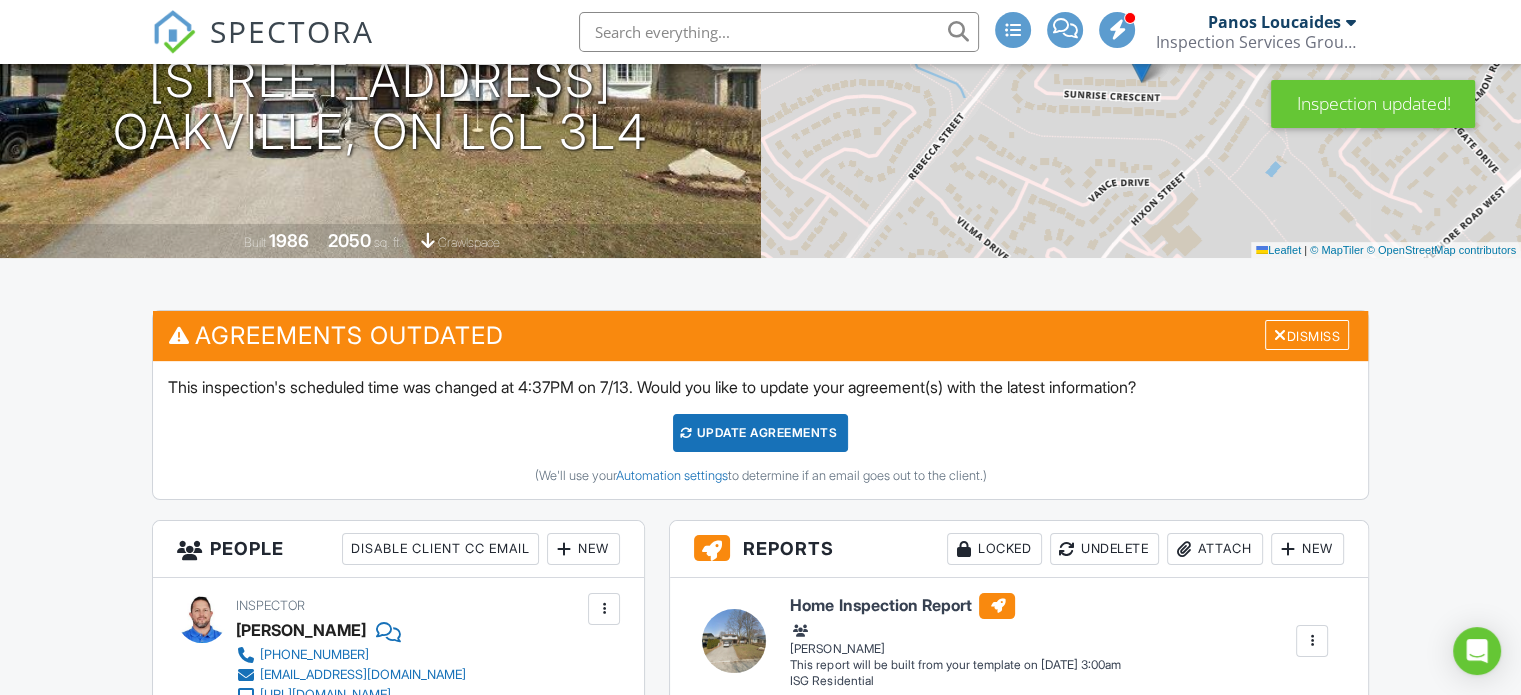 click on "Update Agreements" at bounding box center [760, 433] 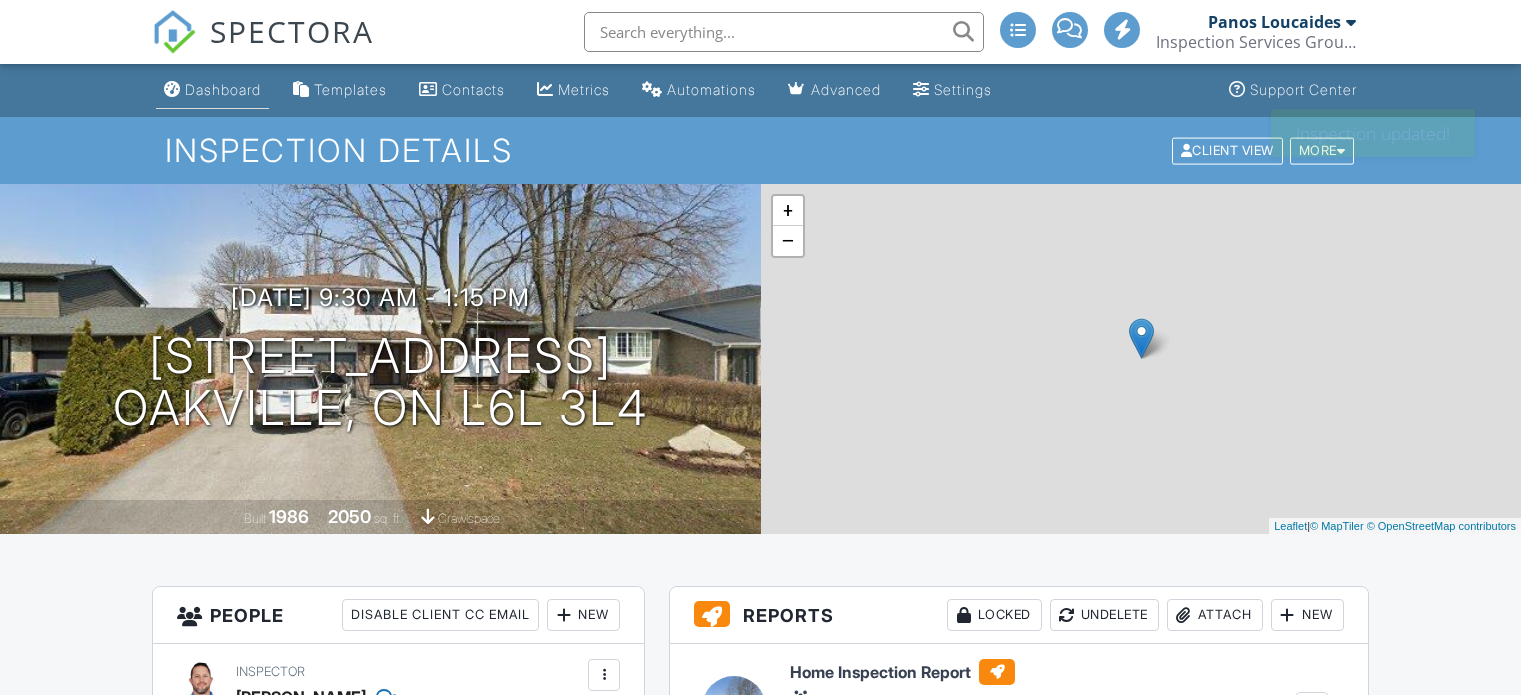 scroll, scrollTop: 0, scrollLeft: 0, axis: both 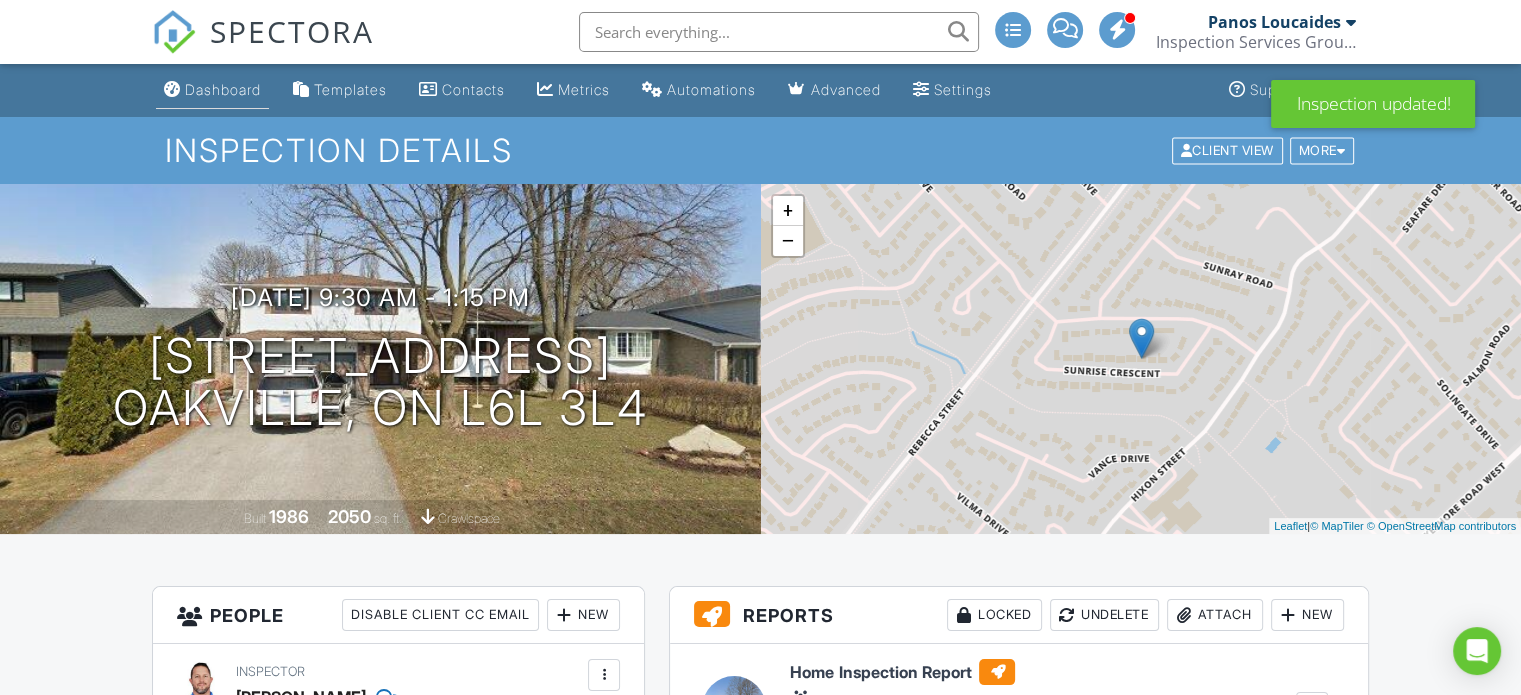 click on "Dashboard" at bounding box center [223, 89] 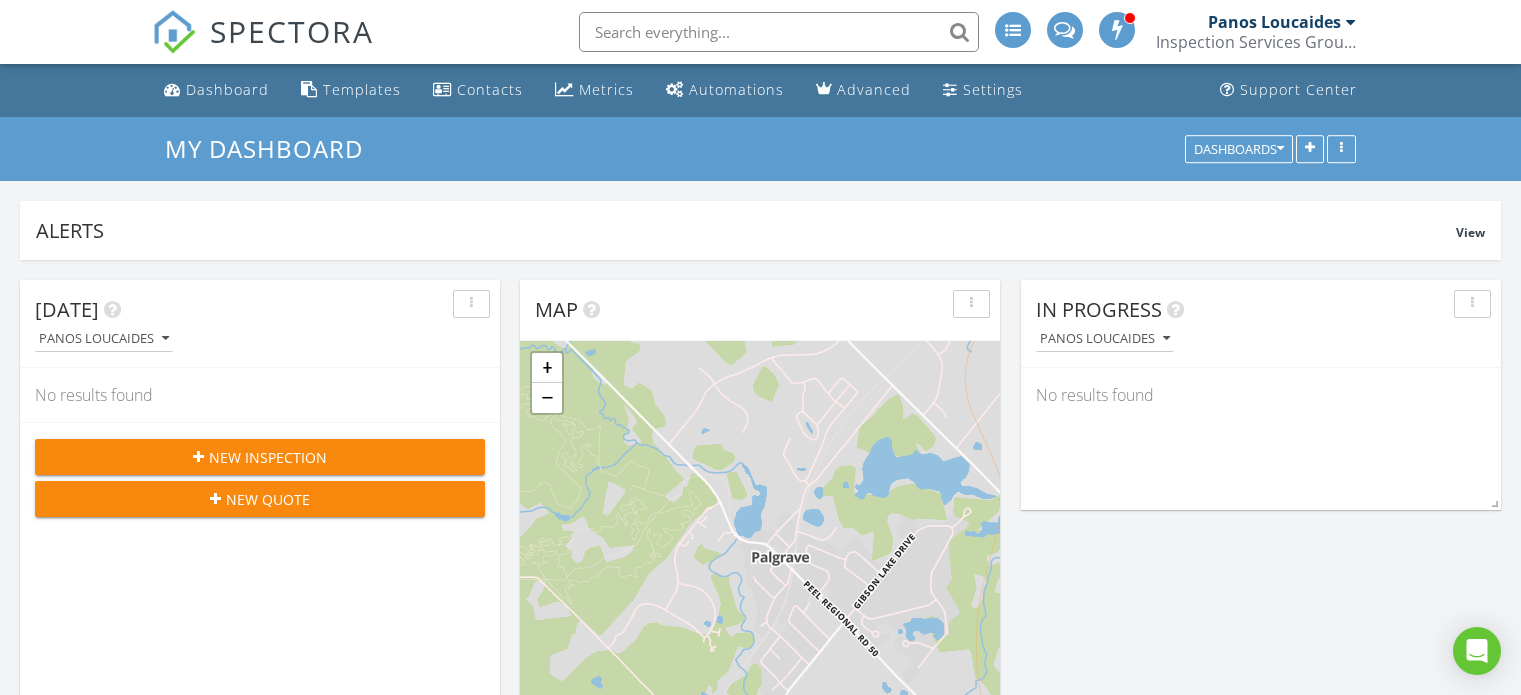 scroll, scrollTop: 0, scrollLeft: 0, axis: both 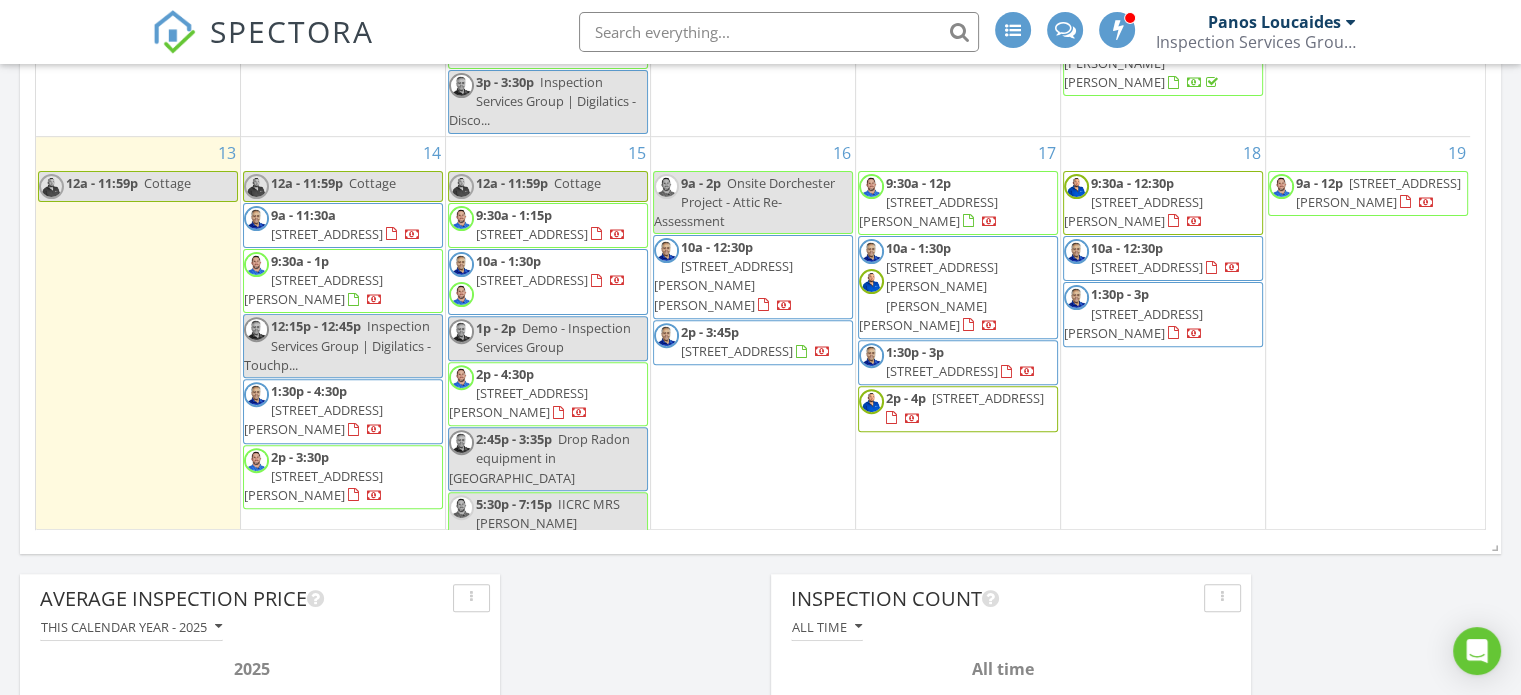 click on "[STREET_ADDRESS]" at bounding box center (532, 280) 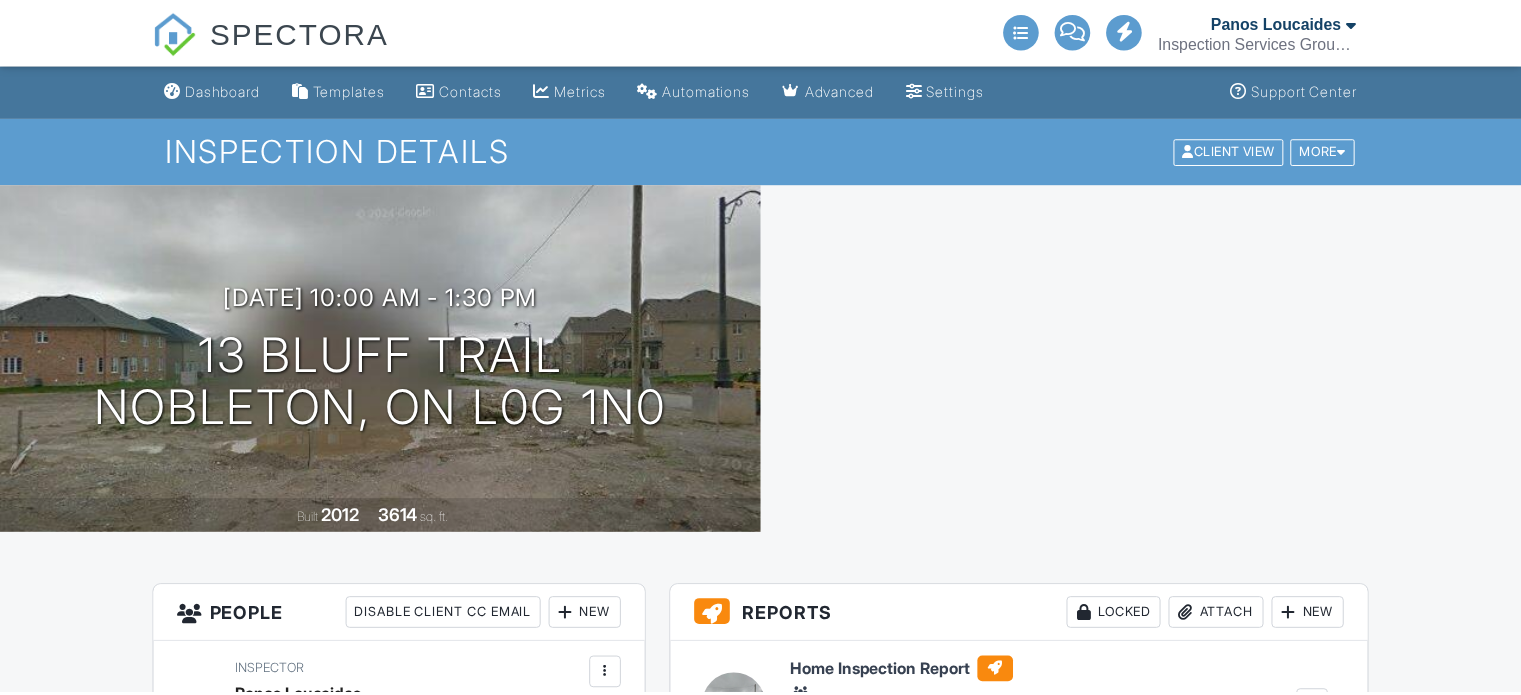 scroll, scrollTop: 0, scrollLeft: 0, axis: both 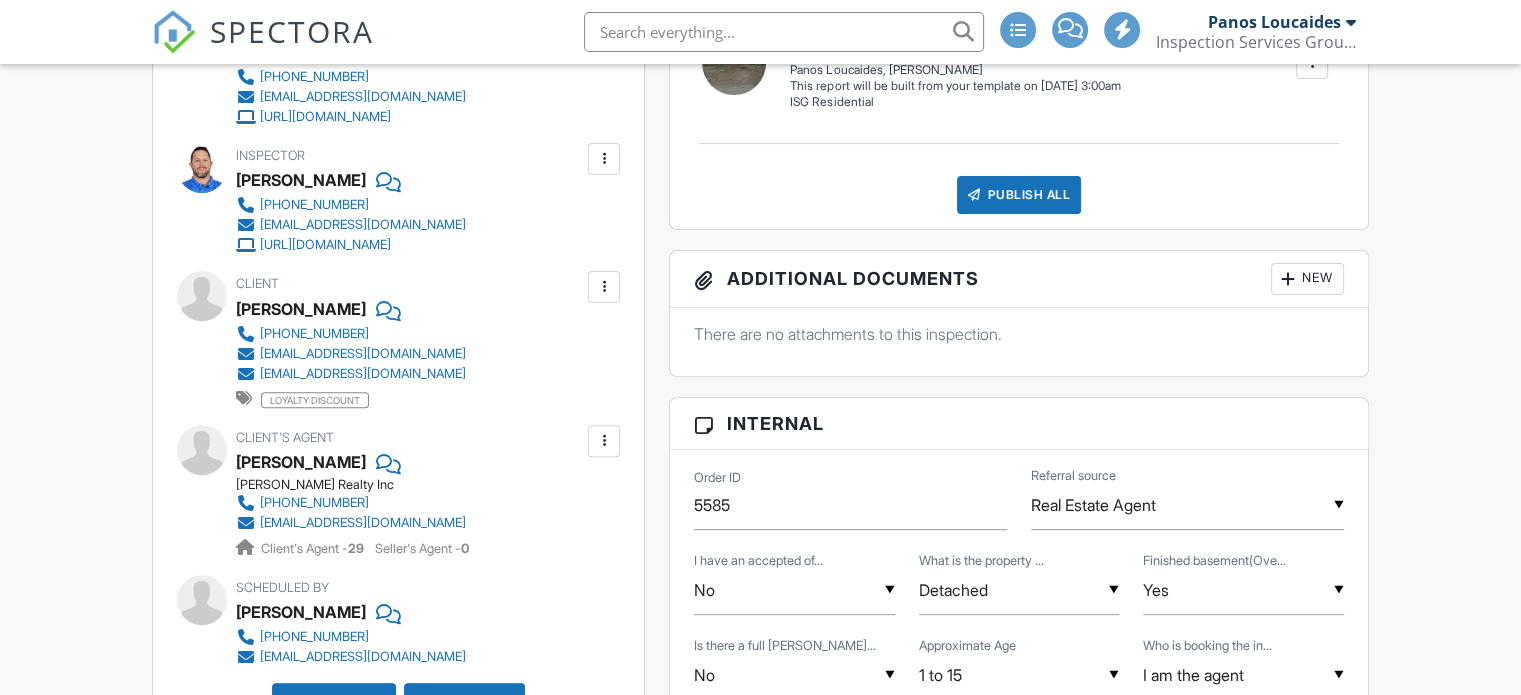 click on "SPECTORA
Panos Loucaides
Inspection Services Group Inc
Role:
Inspector
Change Role
Dashboard
New Inspection
Inspections
Calendar
Template Editor
Contacts
Automations
Team
Metrics
Payments
Data Exports
Billing
Conversations
Tasks
Reporting
Advanced
Equipment
Settings
What's New
Sign Out
Change Active Role
Your account has more than one possible role. Please choose how you'd like to view the site:
Company/Agency
City
Role
Dashboard
Templates
Contacts
Metrics
Automations
Advanced
Settings
Support Center
Inspection Details
Client View
More" at bounding box center (760, 1113) 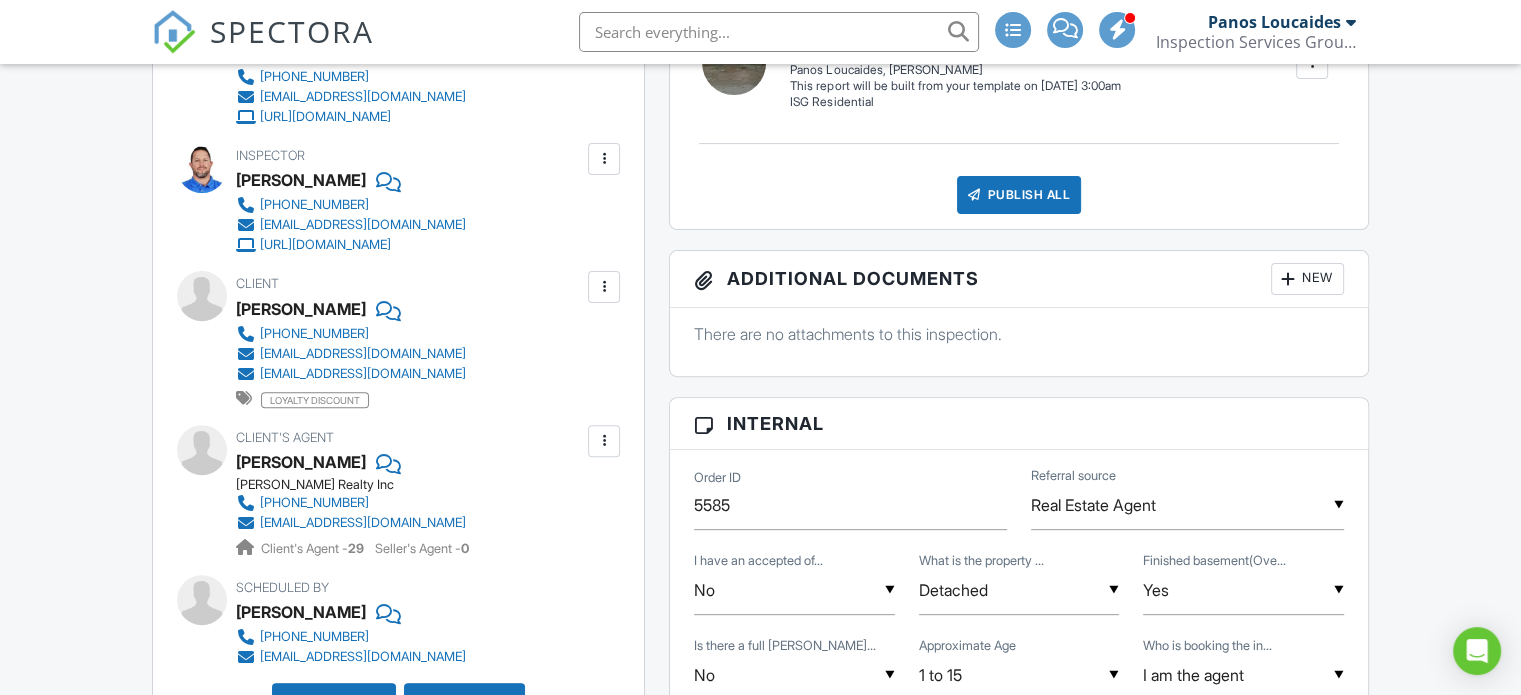 click at bounding box center [604, 159] 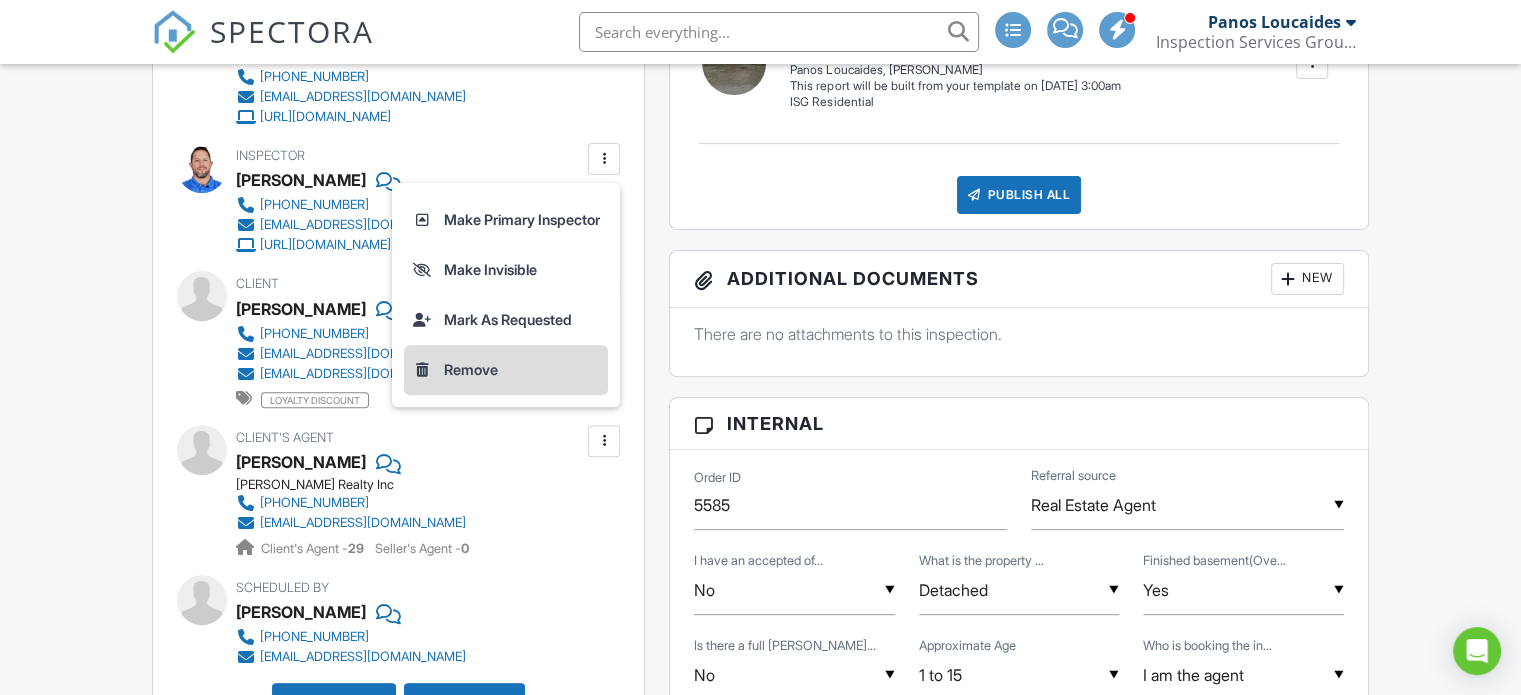 click on "Remove" at bounding box center (506, 370) 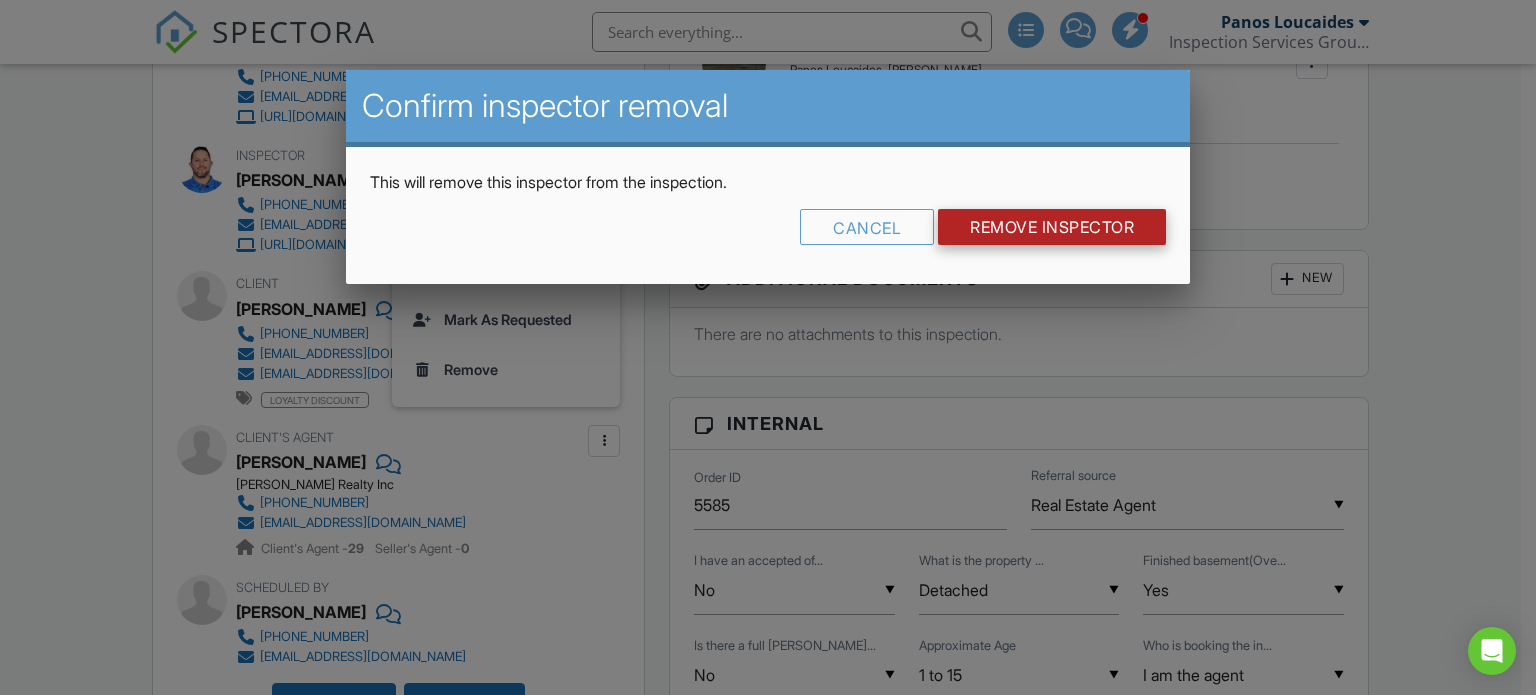 click on "Remove Inspector" at bounding box center [1052, 227] 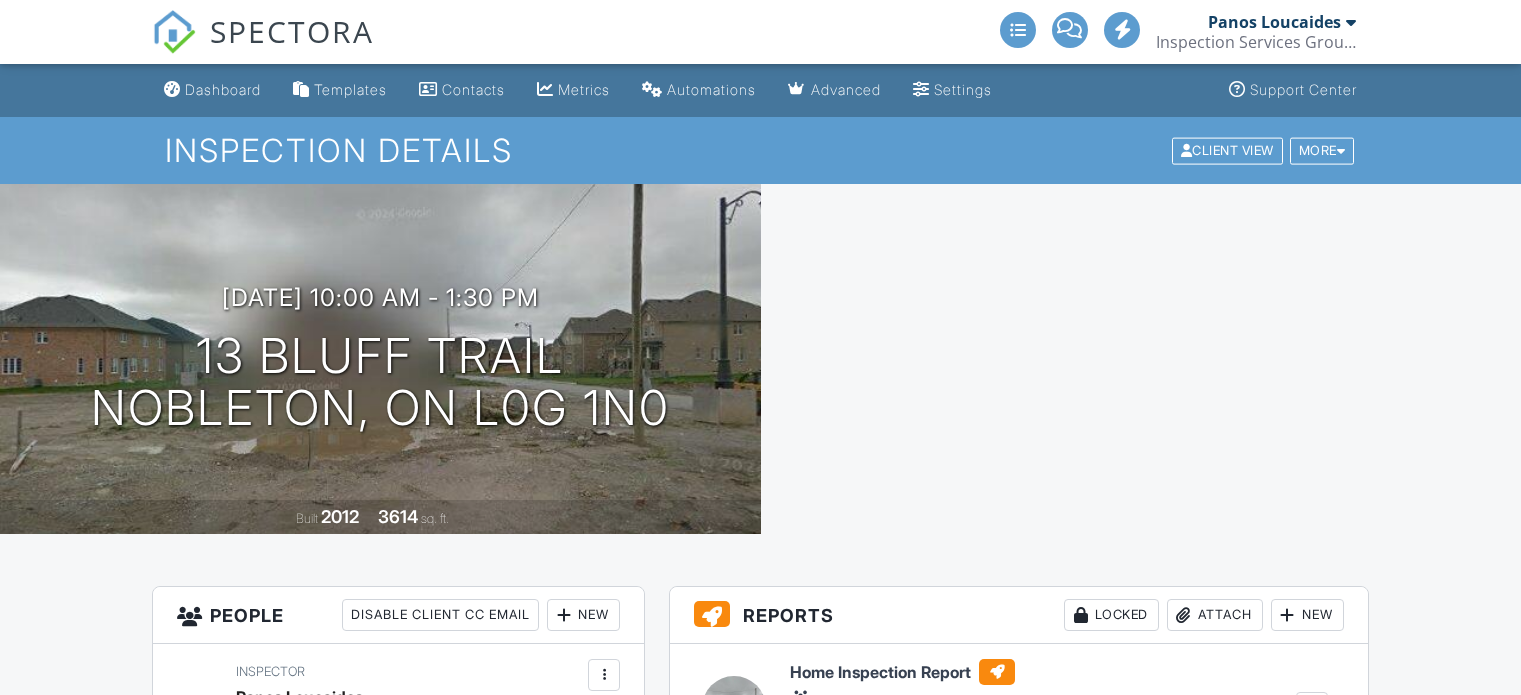 scroll, scrollTop: 0, scrollLeft: 0, axis: both 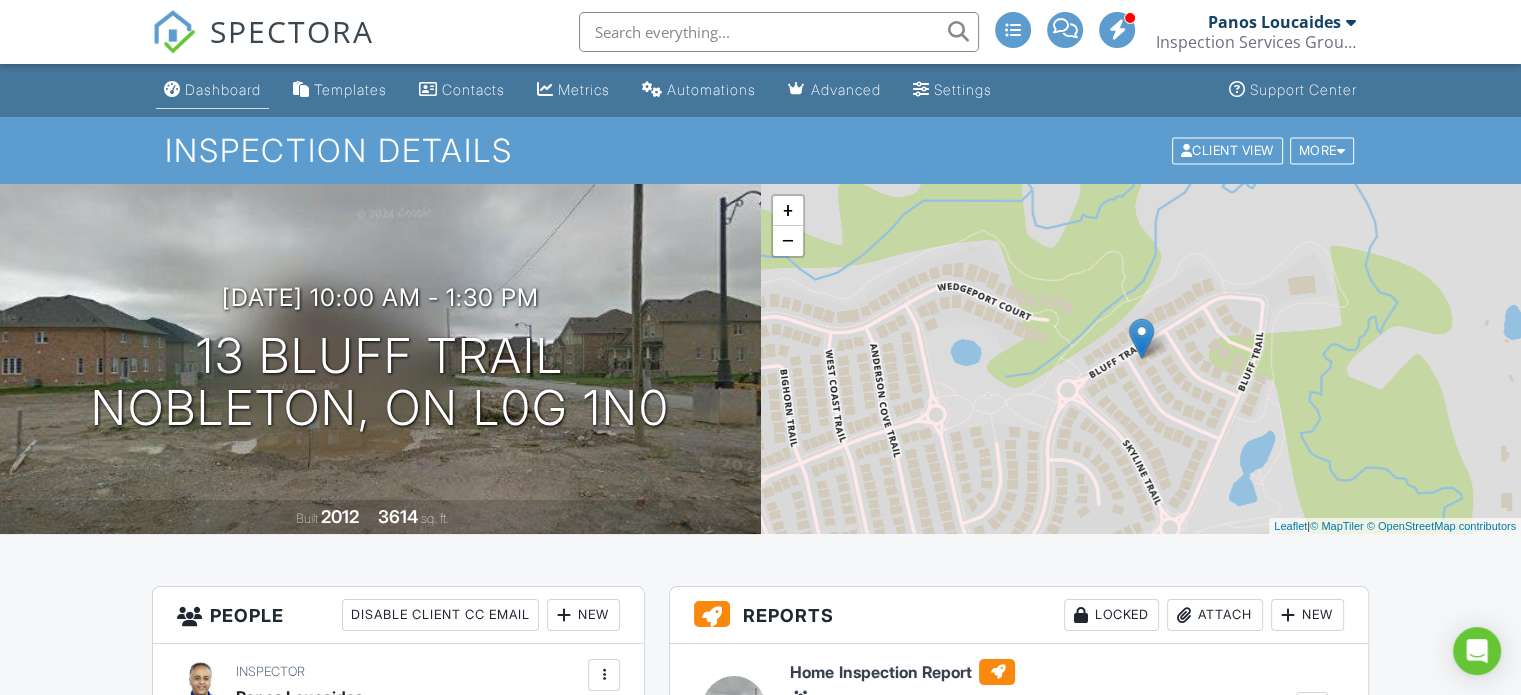 click on "Dashboard" at bounding box center [223, 89] 